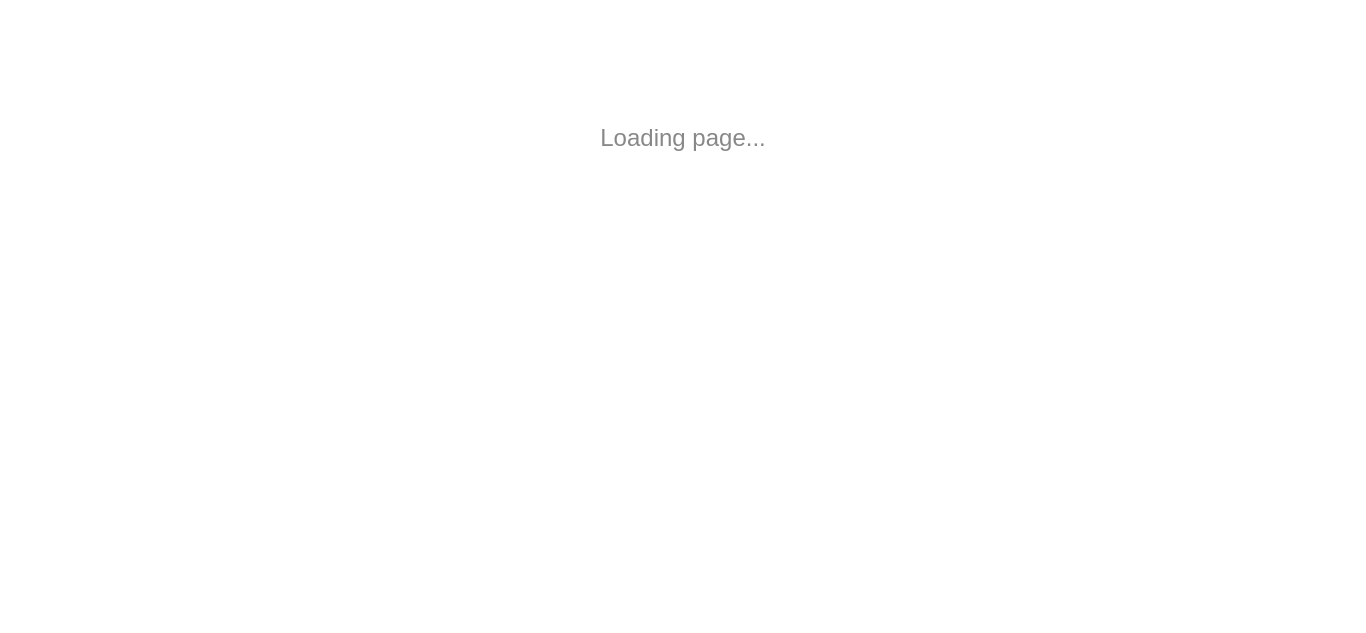 scroll, scrollTop: 0, scrollLeft: 0, axis: both 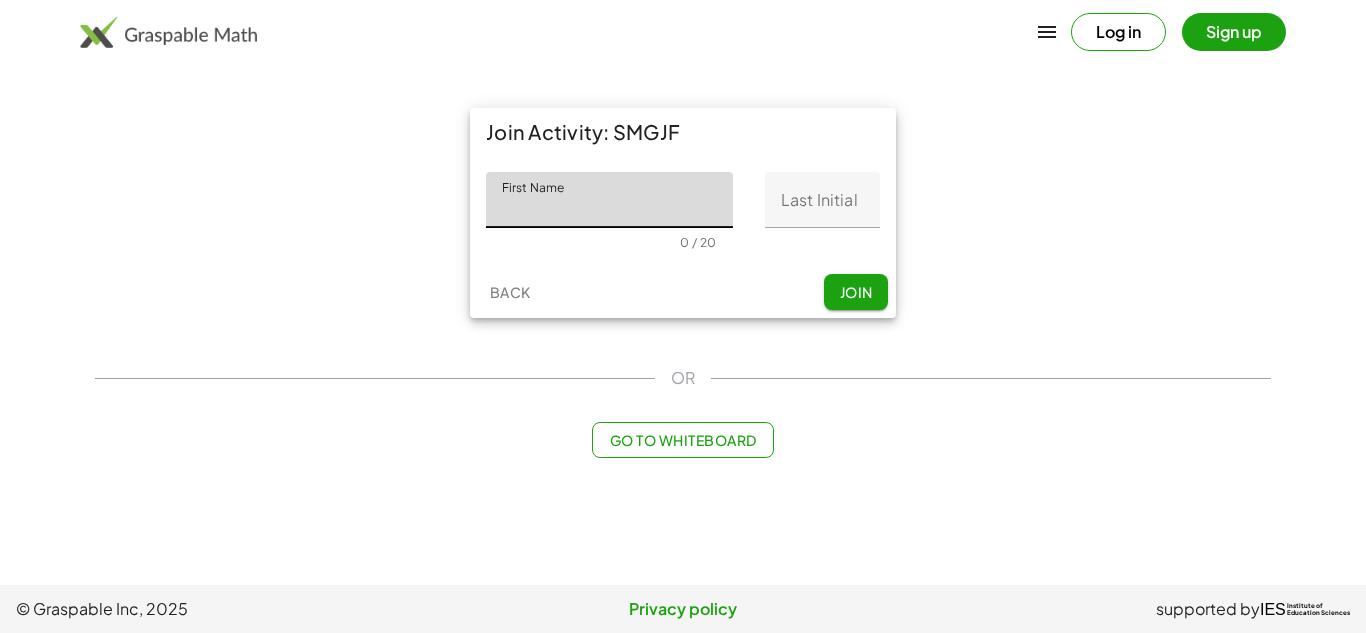 click on "First Name" 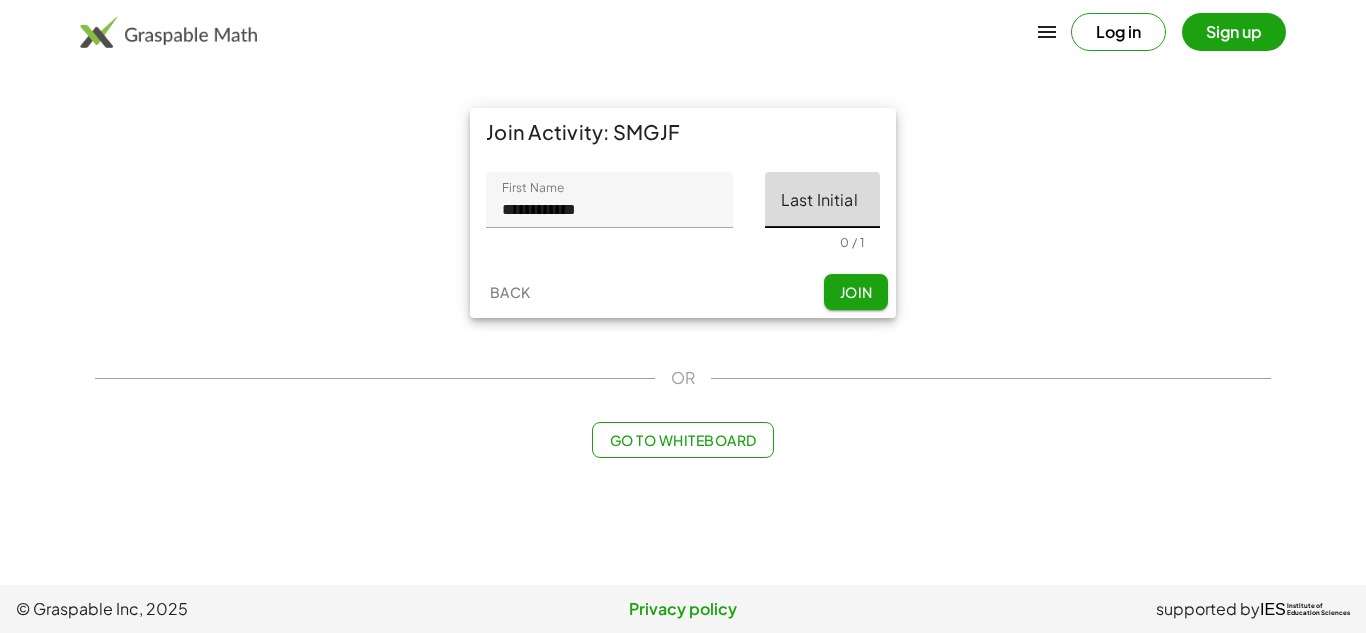 click on "Last Initial" 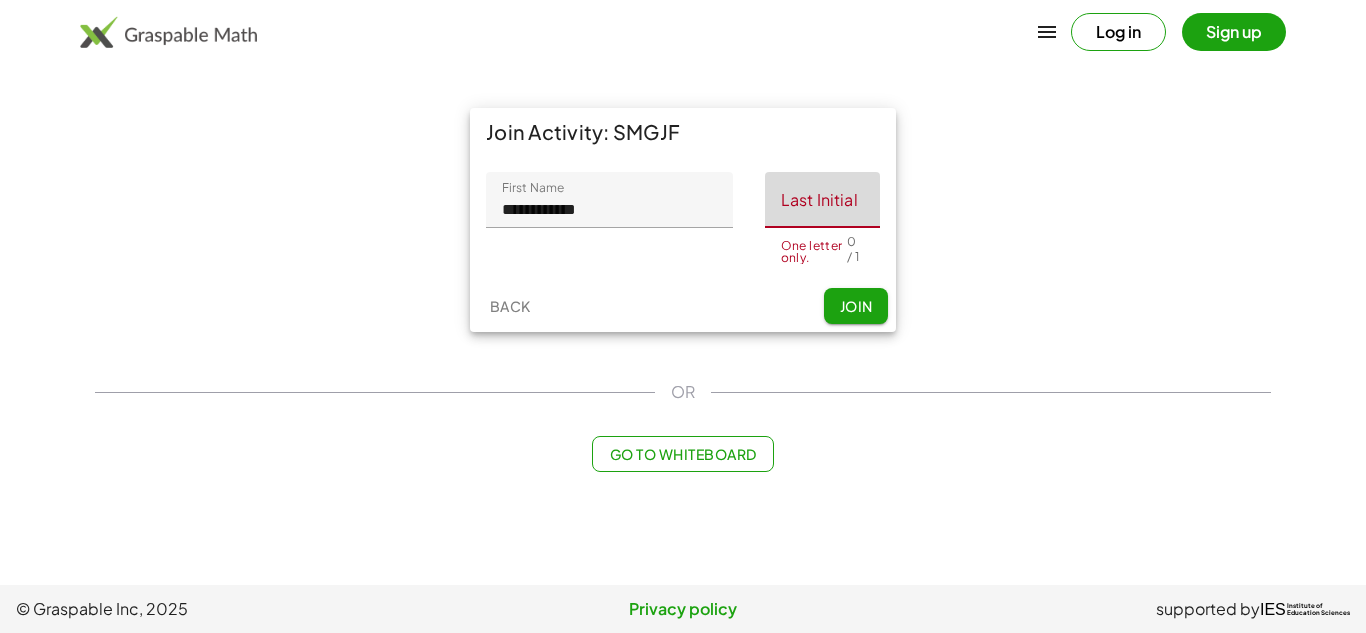 click on "Last Initial" 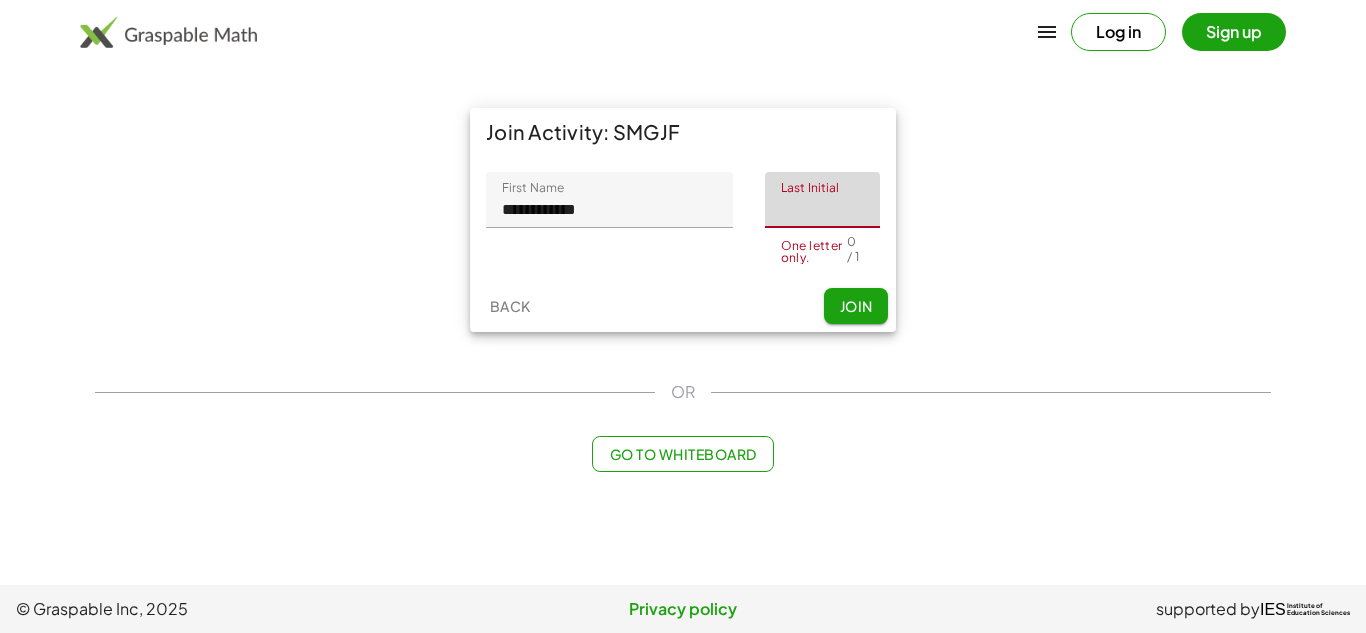 type on "*" 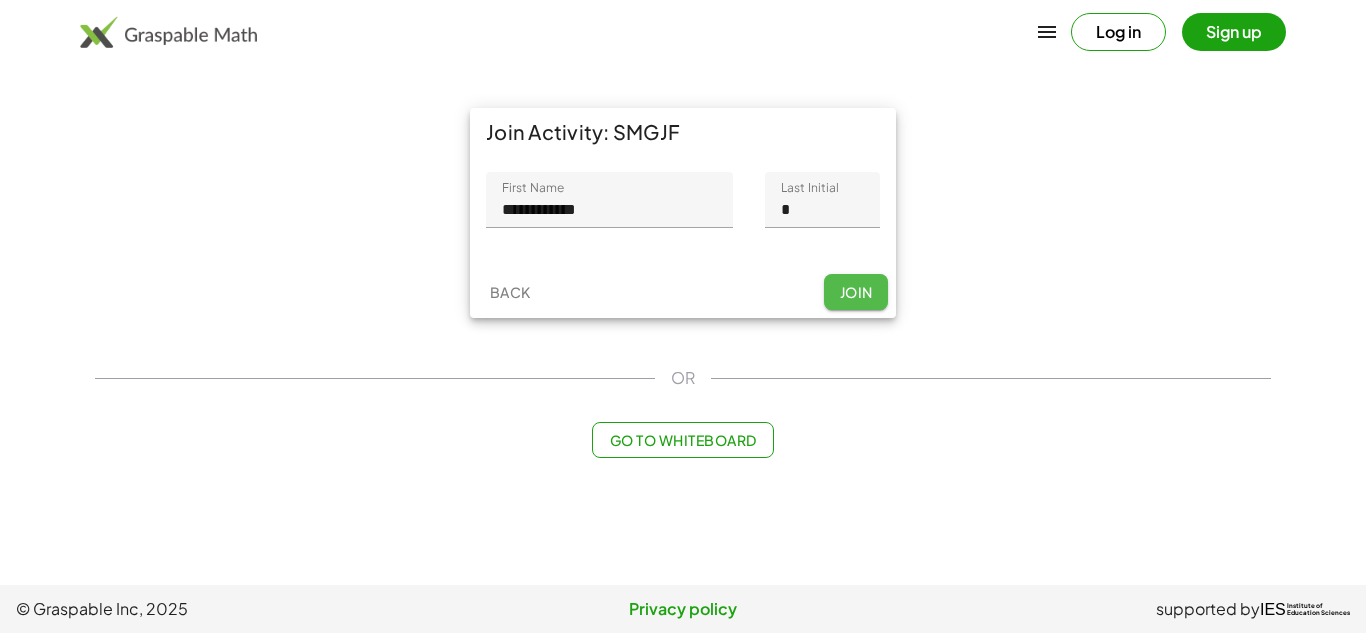 click on "Join" 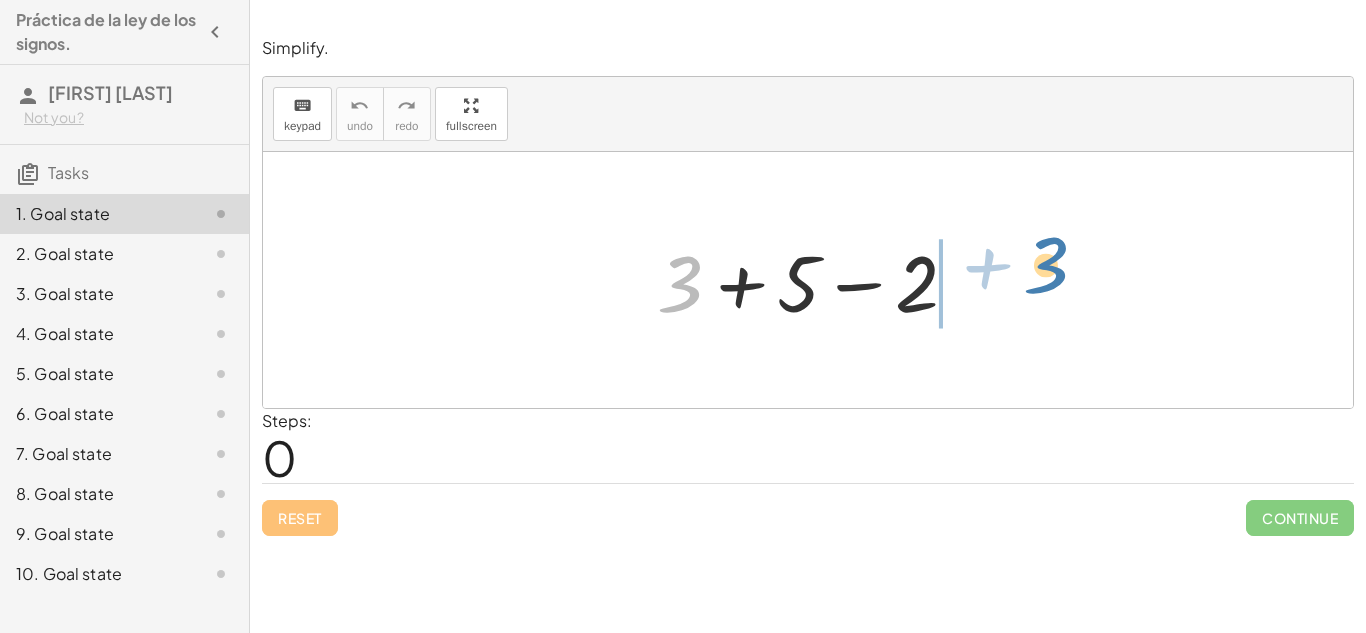 drag, startPoint x: 672, startPoint y: 272, endPoint x: 1036, endPoint y: 260, distance: 364.19775 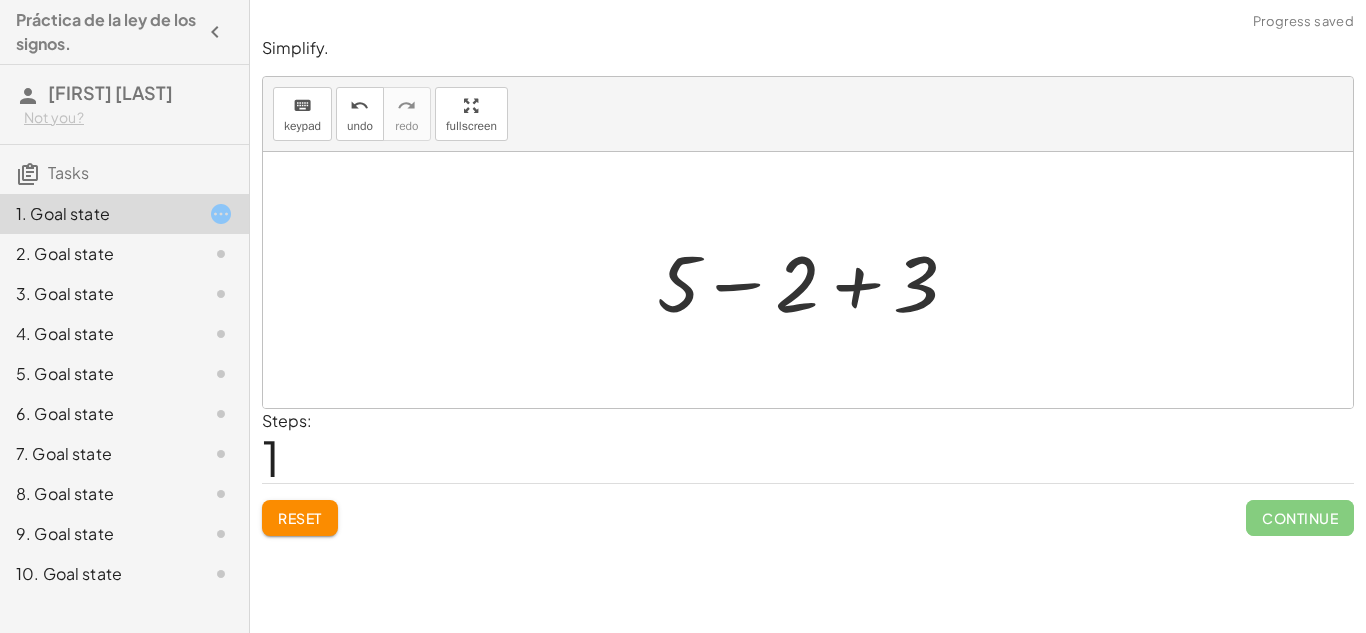 click at bounding box center [815, 280] 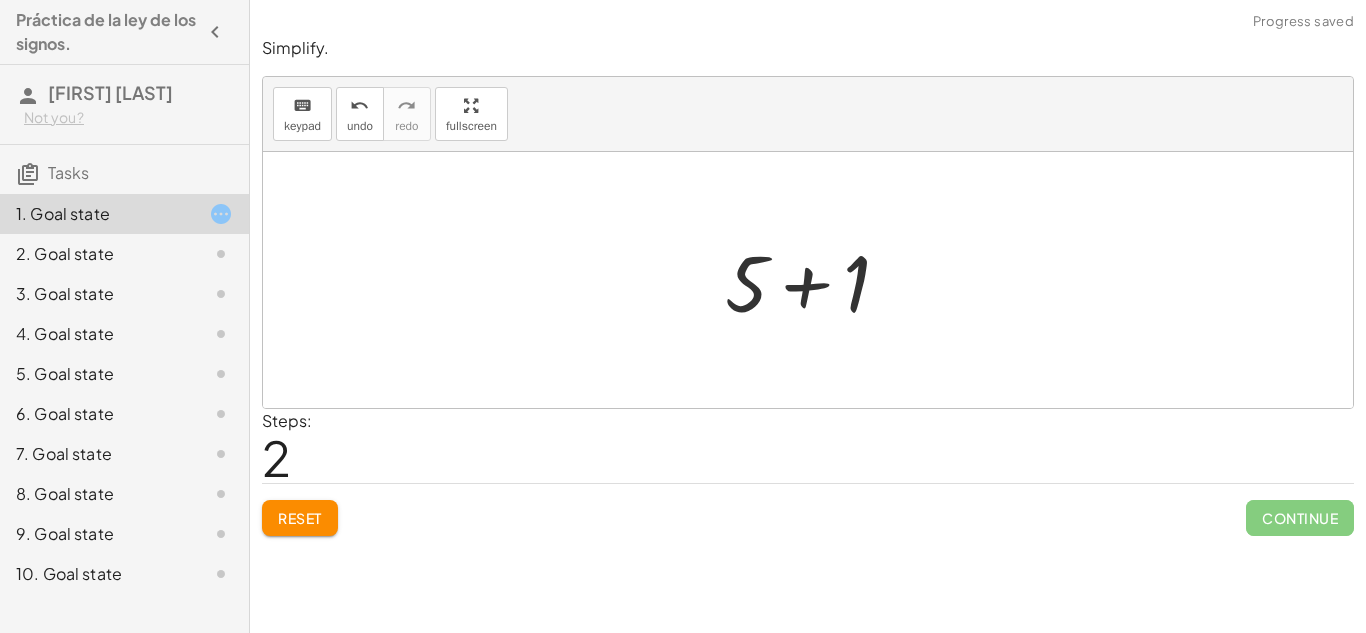 click at bounding box center [815, 280] 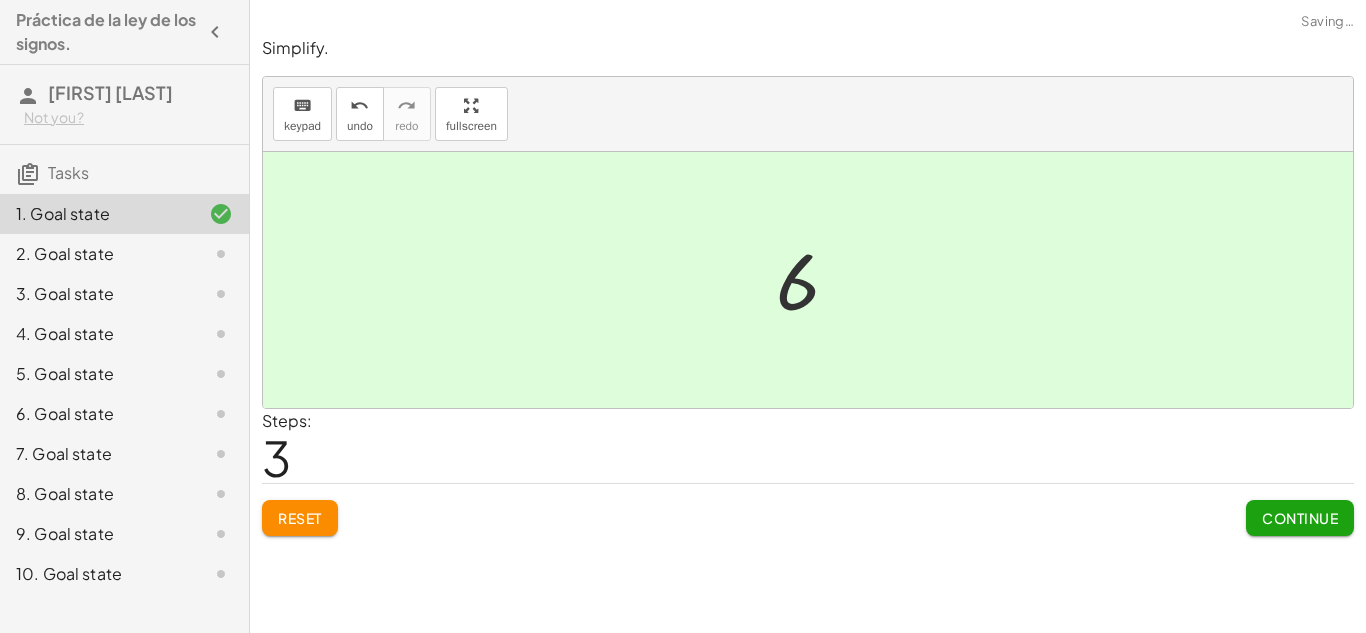 click on "Continue" 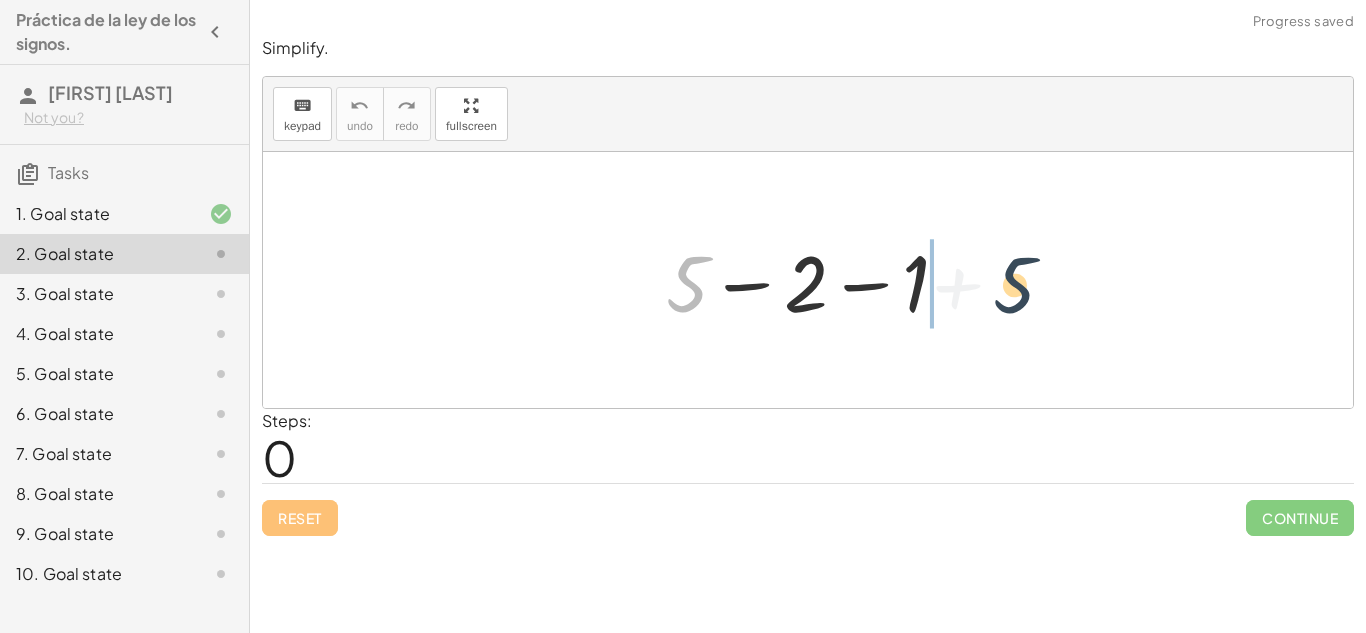 drag, startPoint x: 701, startPoint y: 300, endPoint x: 1041, endPoint y: 312, distance: 340.2117 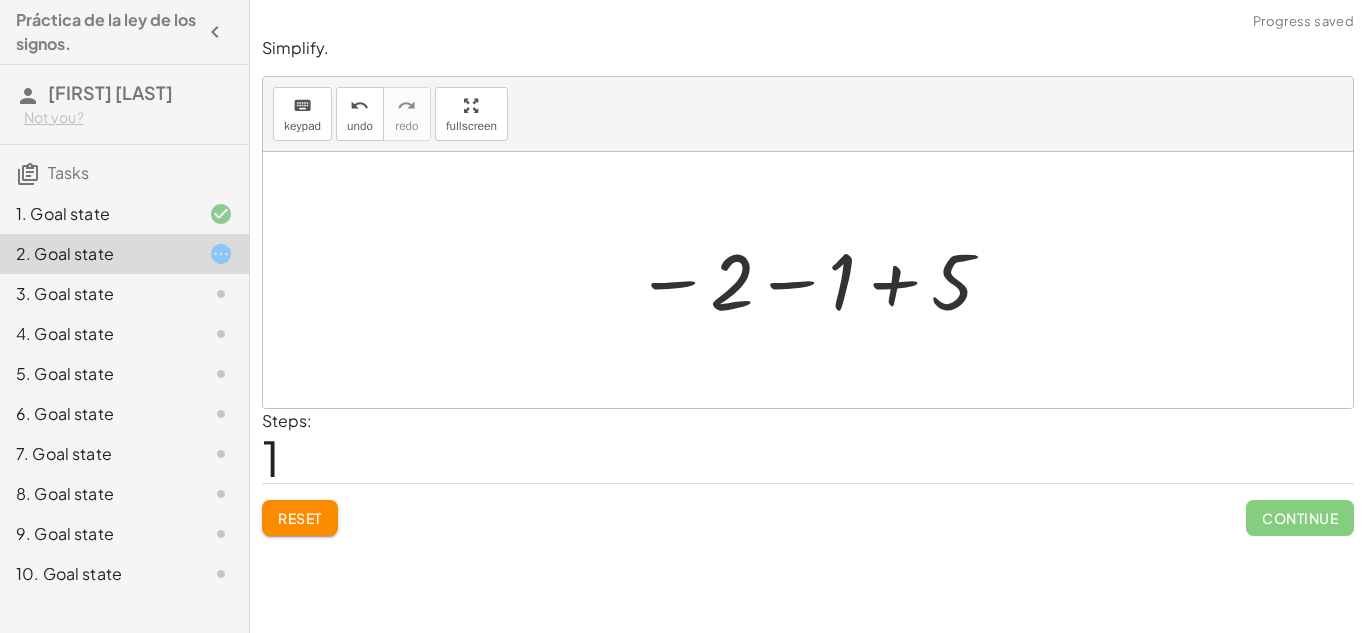click at bounding box center [815, 280] 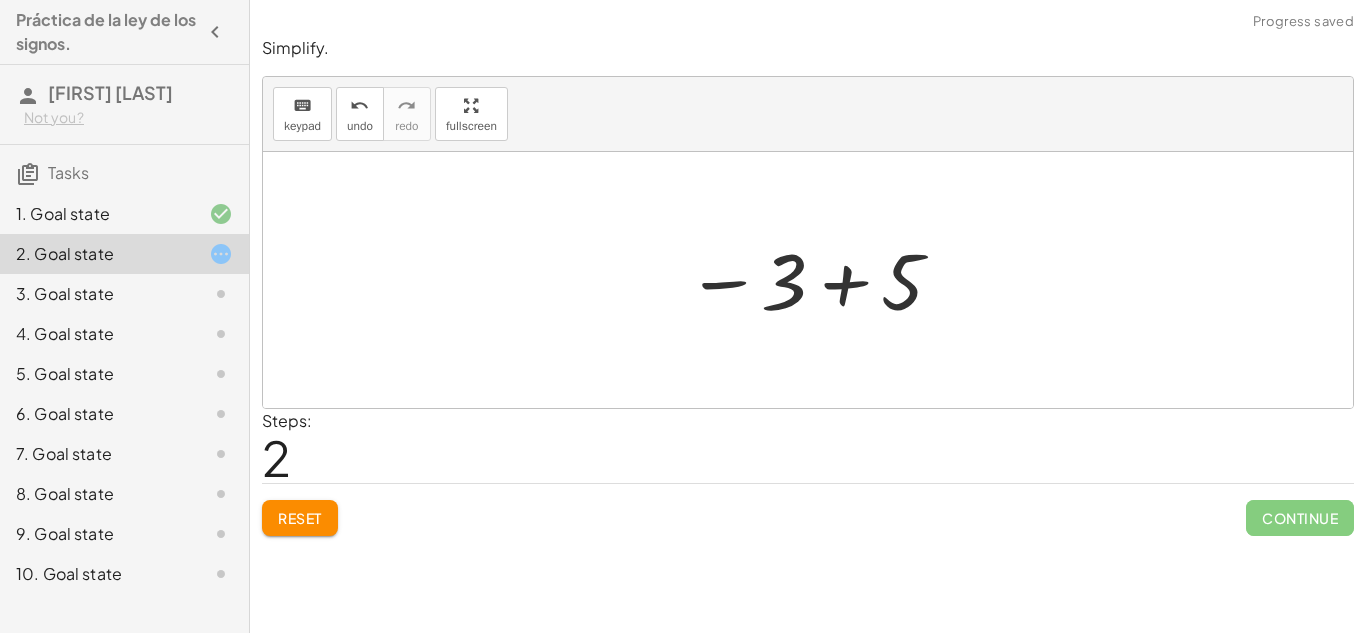 click at bounding box center [816, 280] 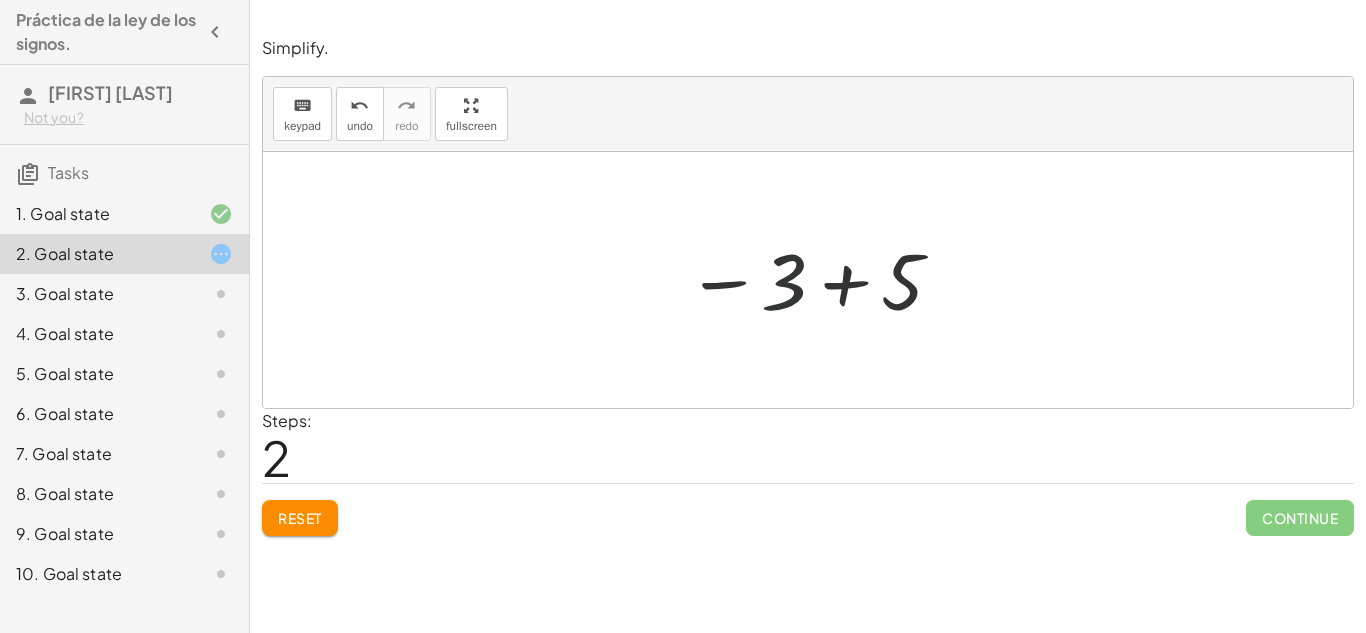 click at bounding box center [816, 280] 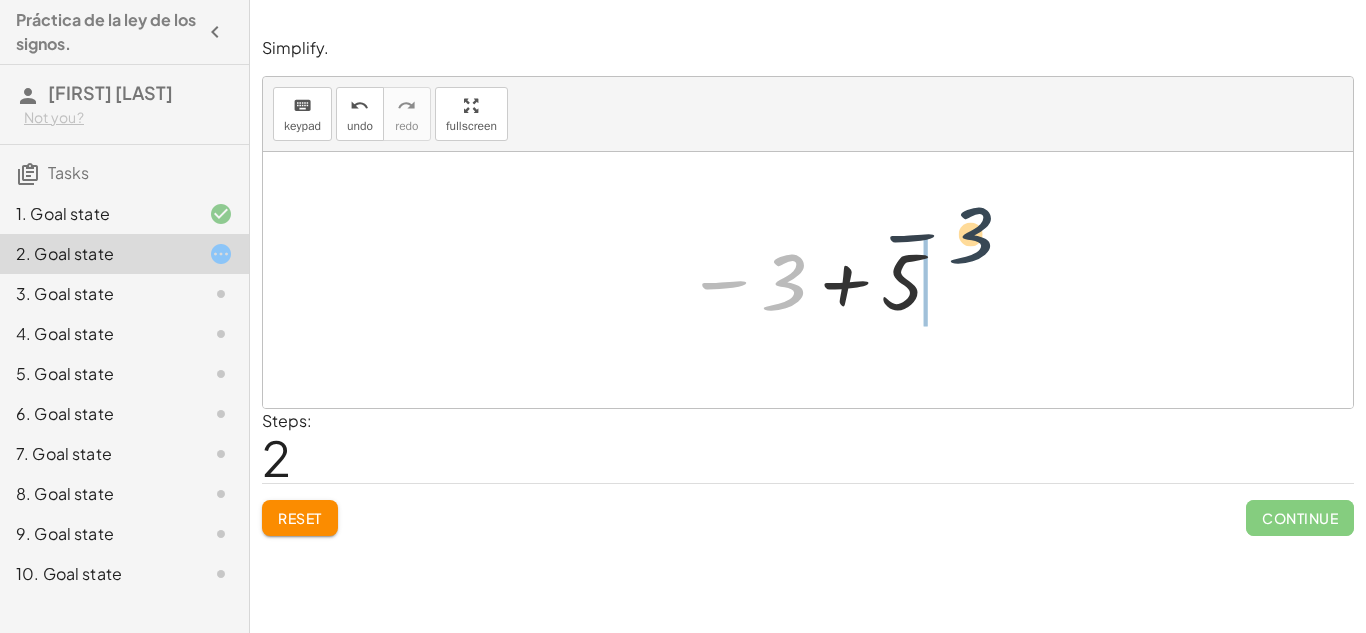 drag, startPoint x: 773, startPoint y: 286, endPoint x: 1011, endPoint y: 267, distance: 238.7572 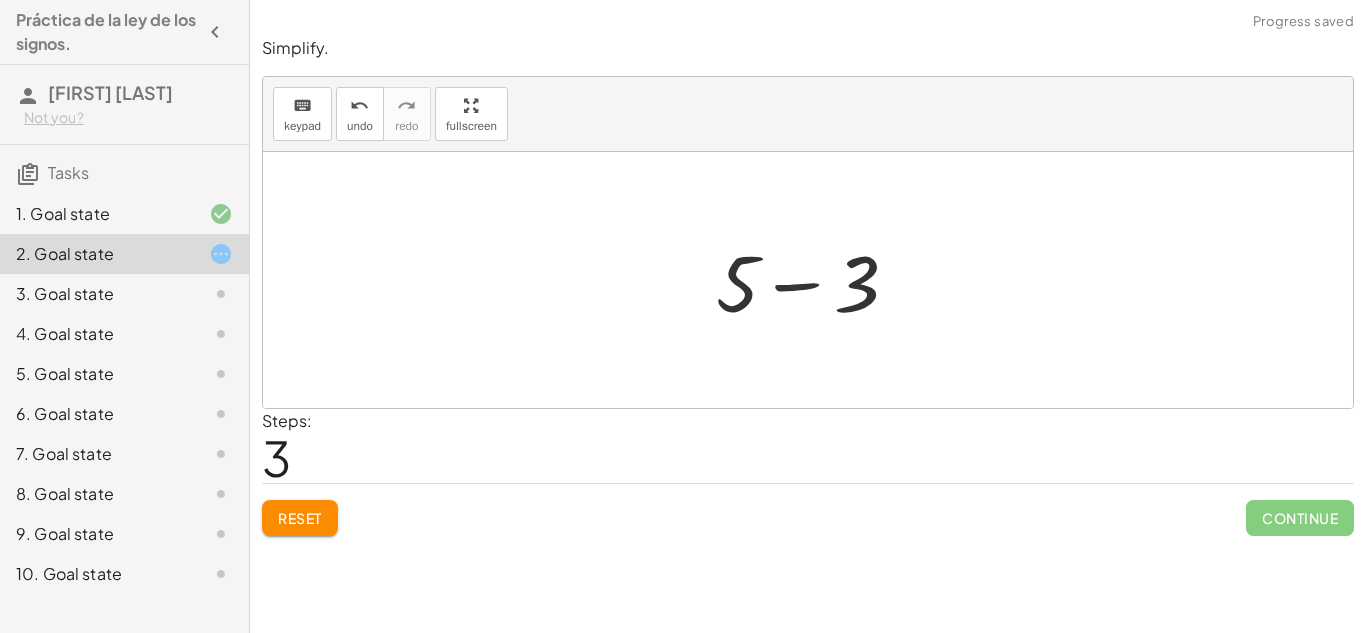 click at bounding box center (815, 280) 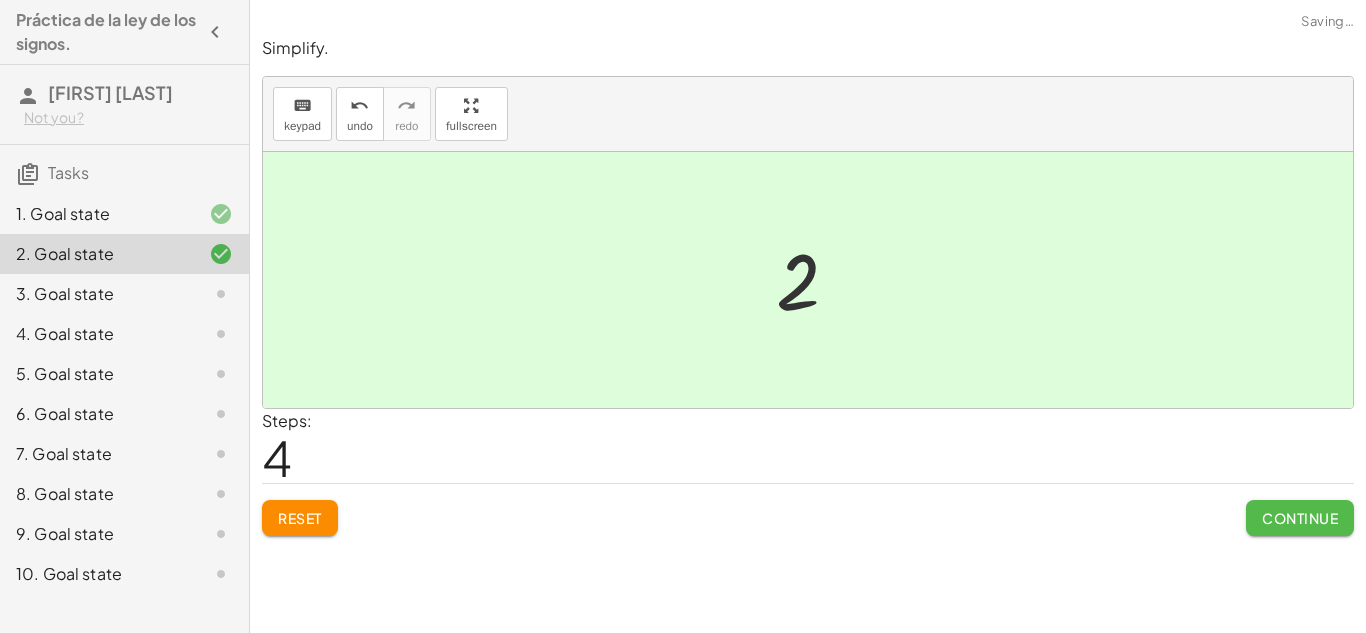 click on "Continue" 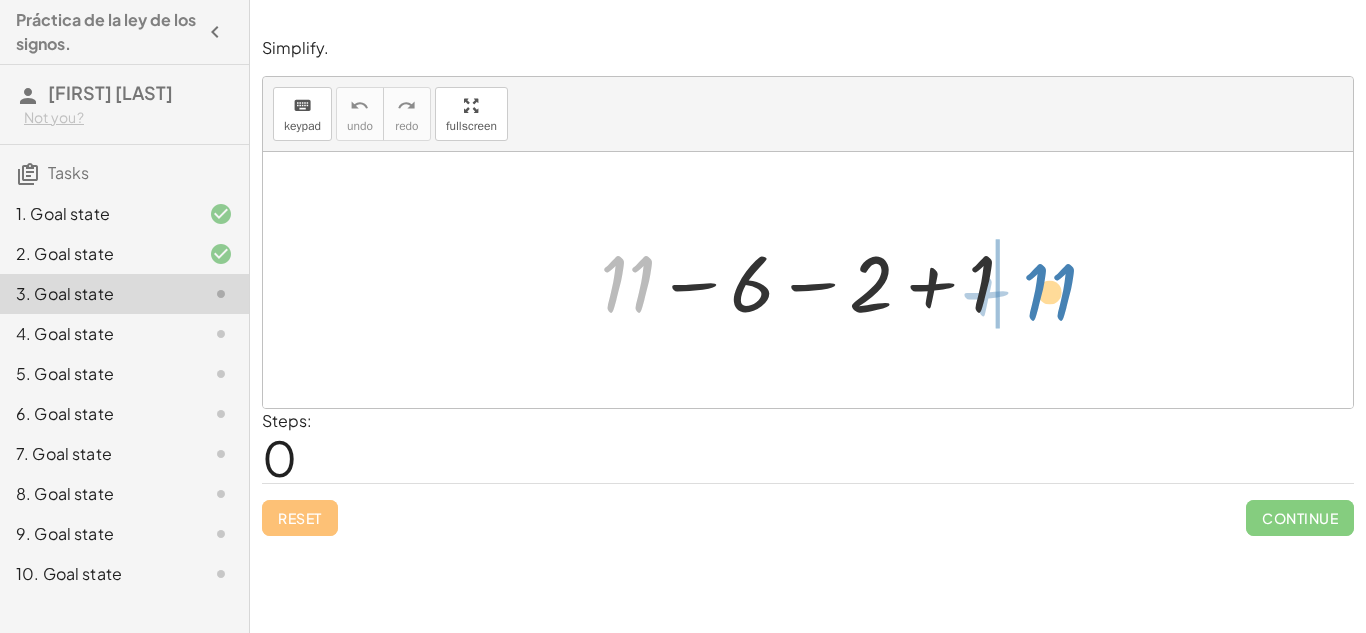 drag, startPoint x: 628, startPoint y: 244, endPoint x: 1050, endPoint y: 252, distance: 422.07584 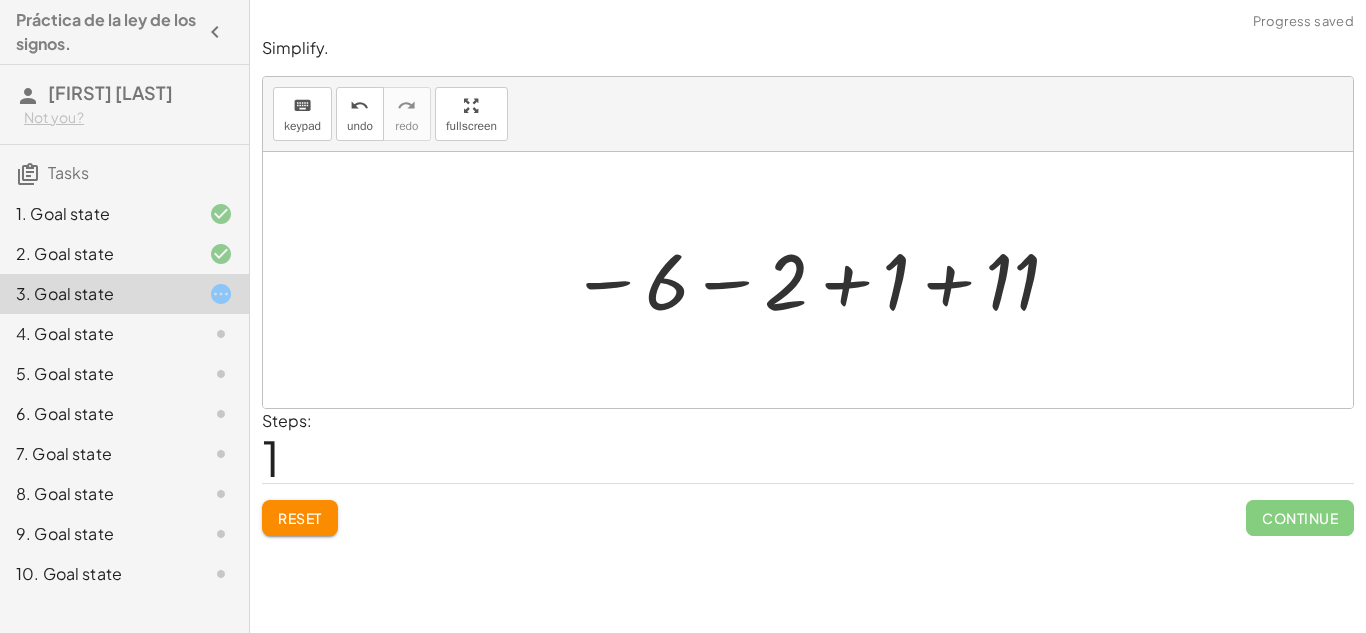 click at bounding box center (816, 280) 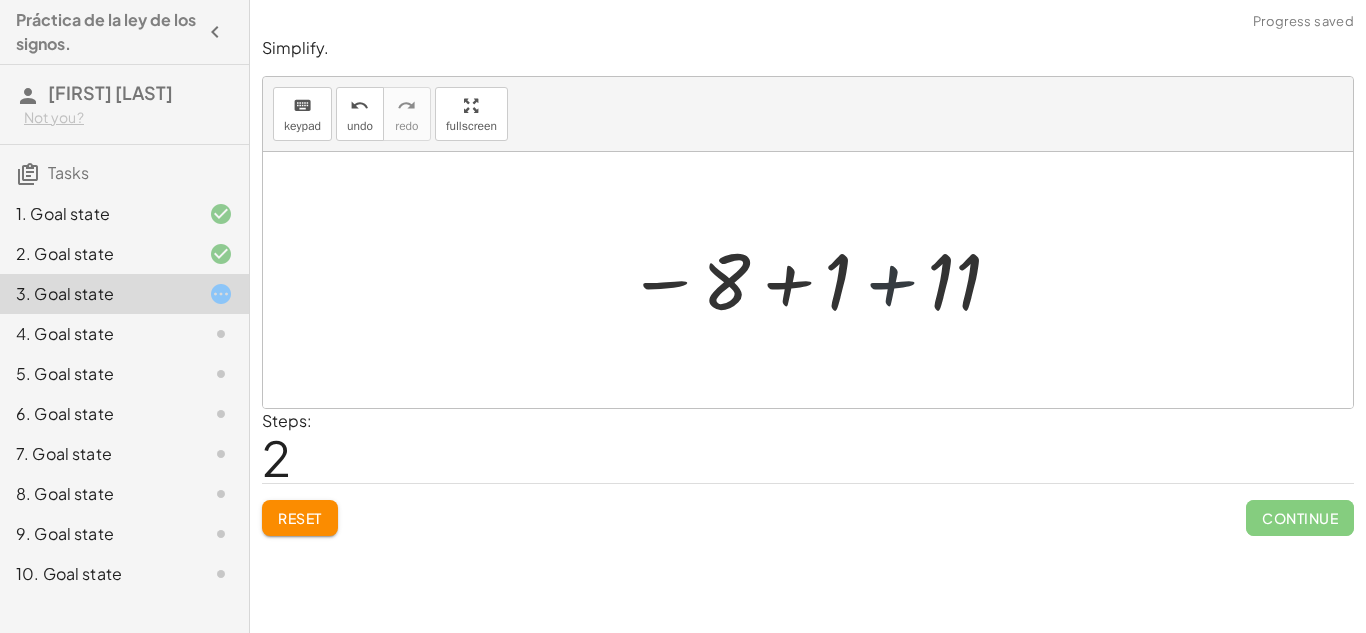 click at bounding box center (815, 280) 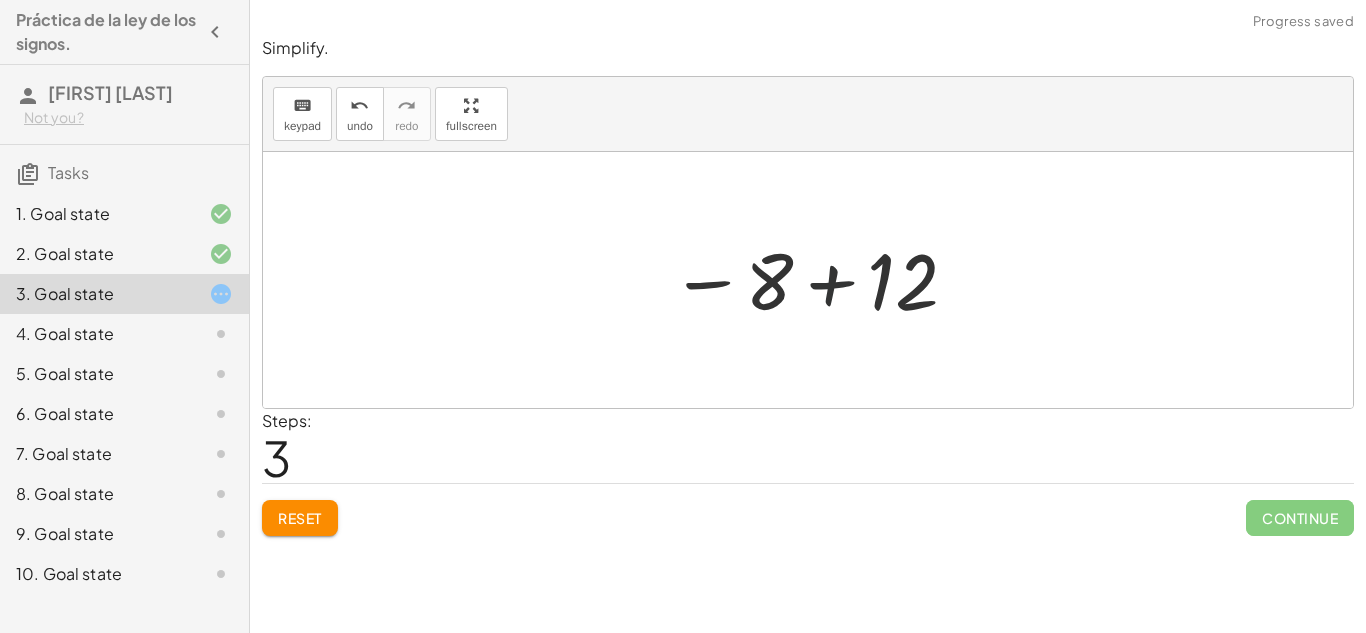click at bounding box center [815, 280] 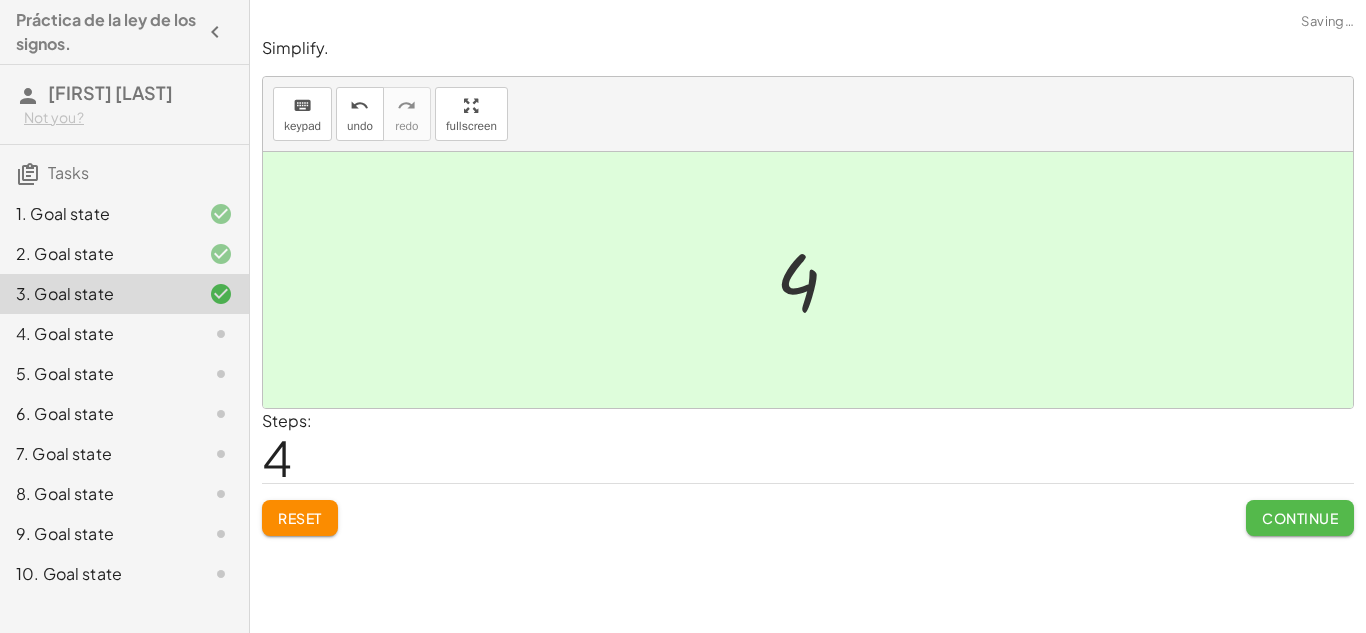click on "Continue" 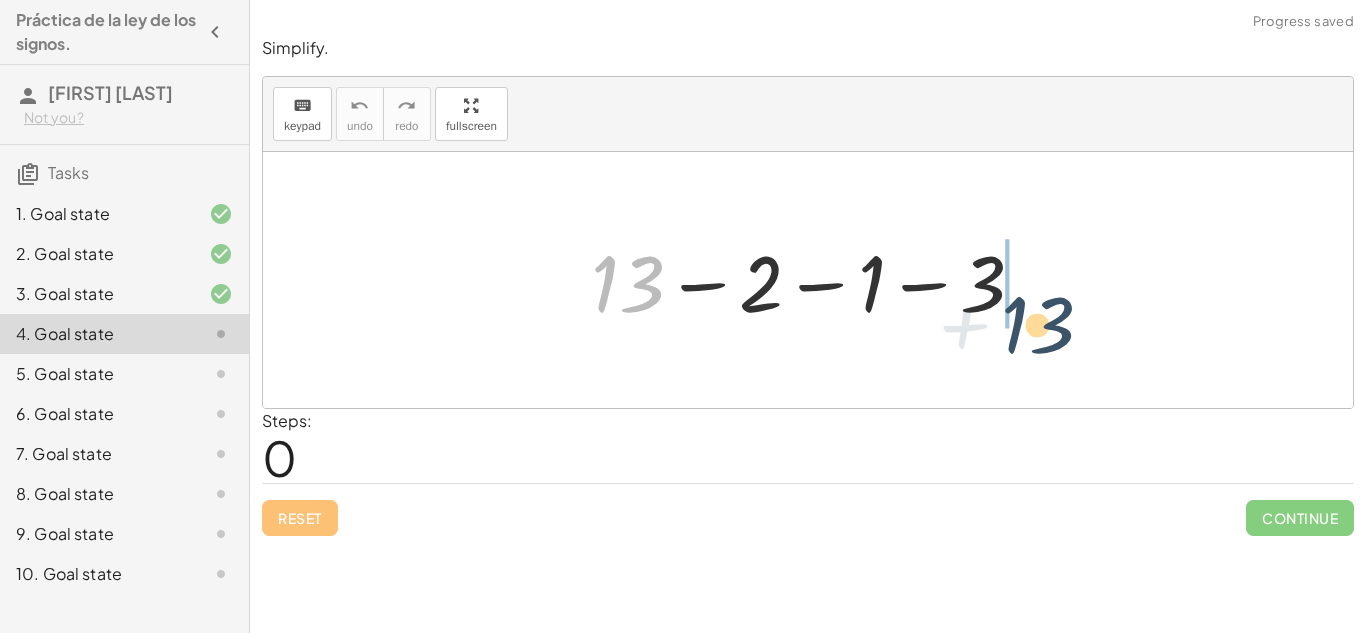 drag, startPoint x: 652, startPoint y: 277, endPoint x: 1117, endPoint y: 342, distance: 469.52103 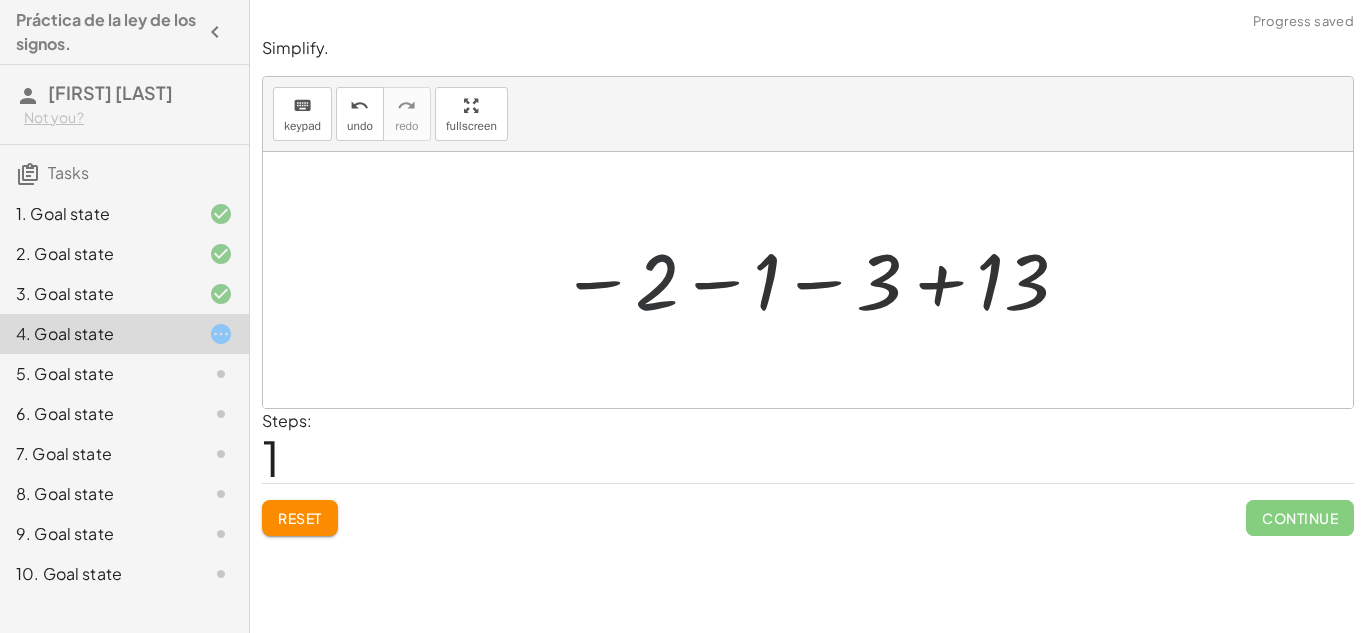 click at bounding box center [815, 280] 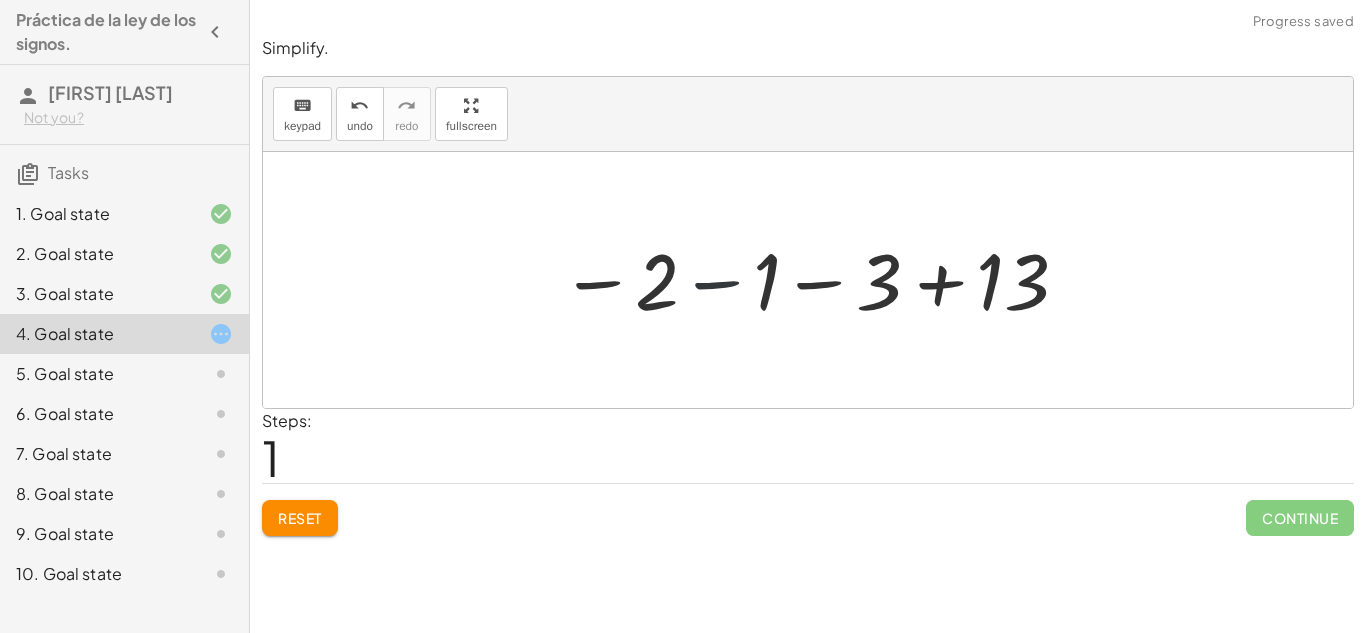click at bounding box center [815, 280] 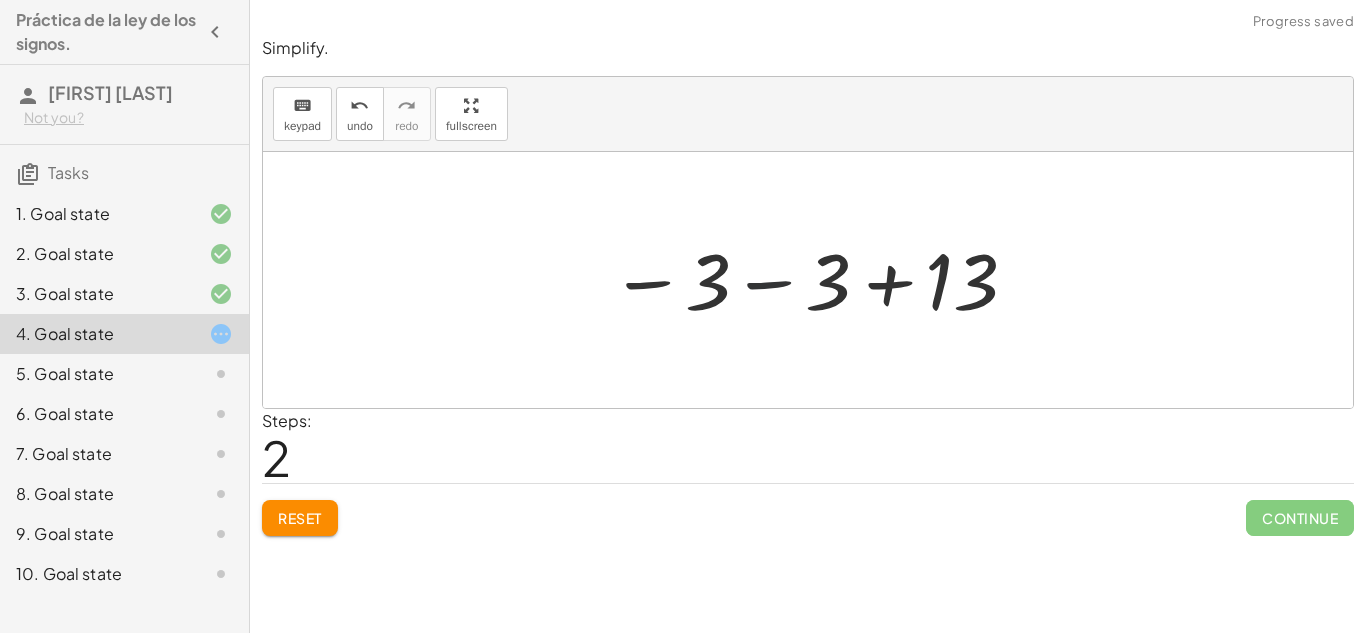 click at bounding box center (815, 280) 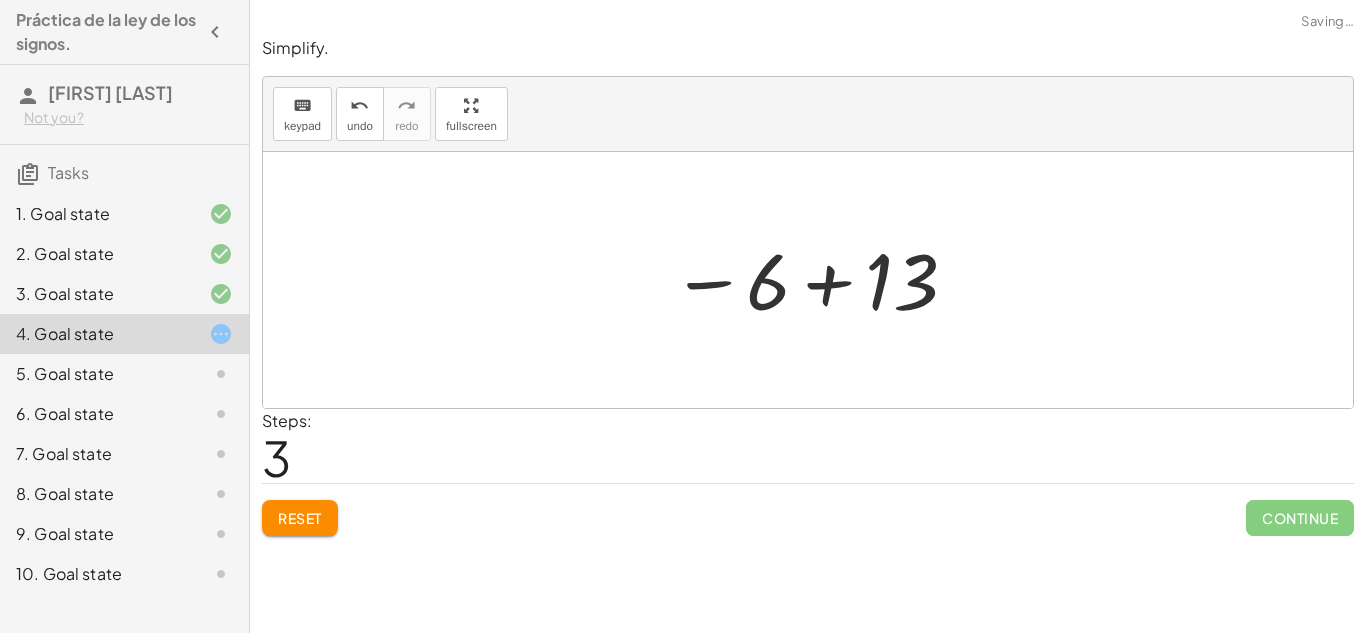click at bounding box center [815, 280] 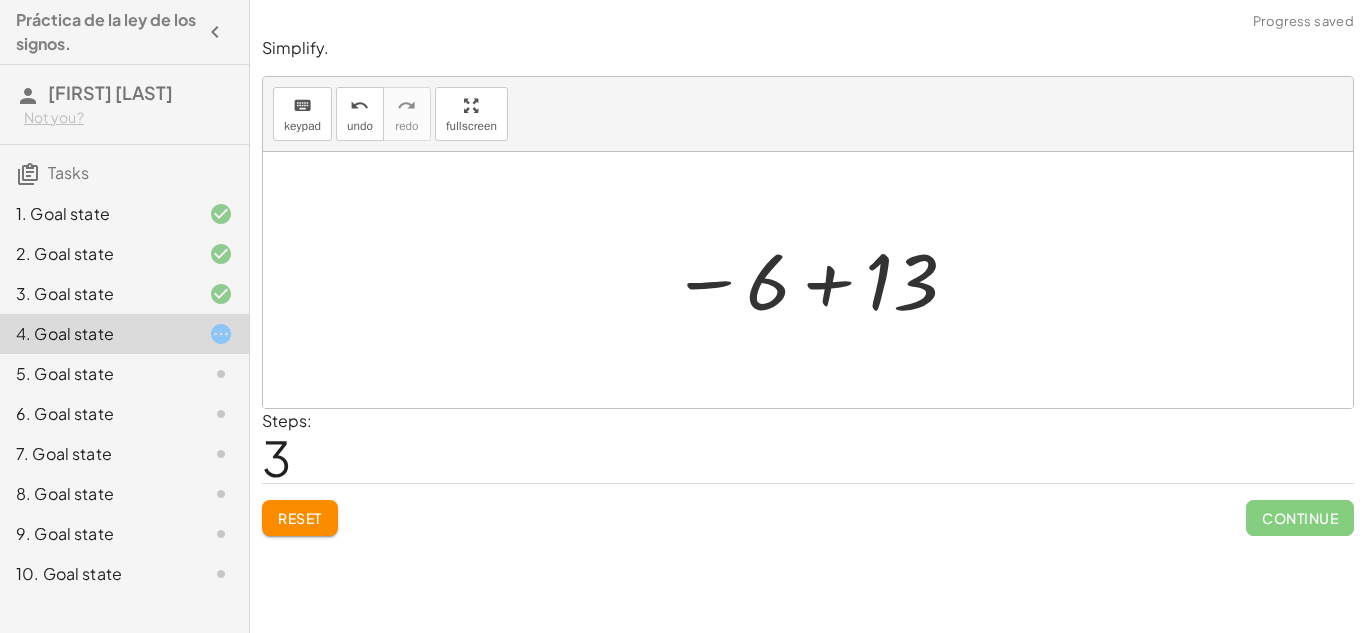click at bounding box center (815, 280) 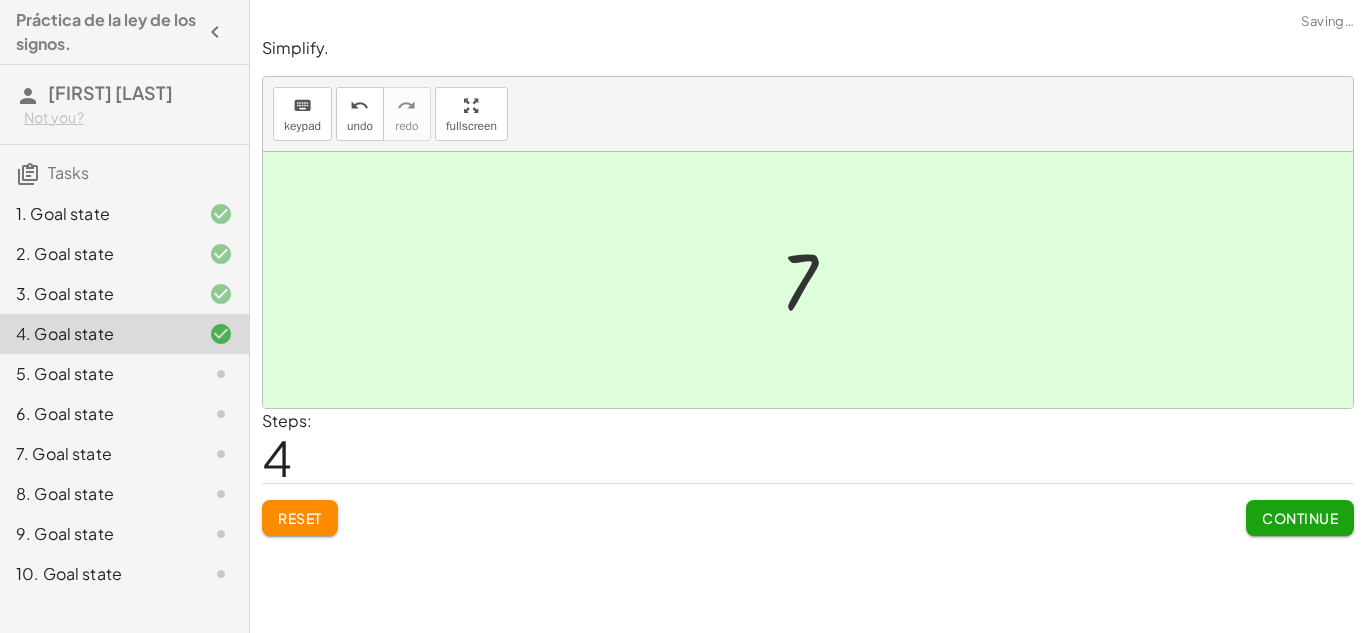 click on "Continue" at bounding box center [1300, 518] 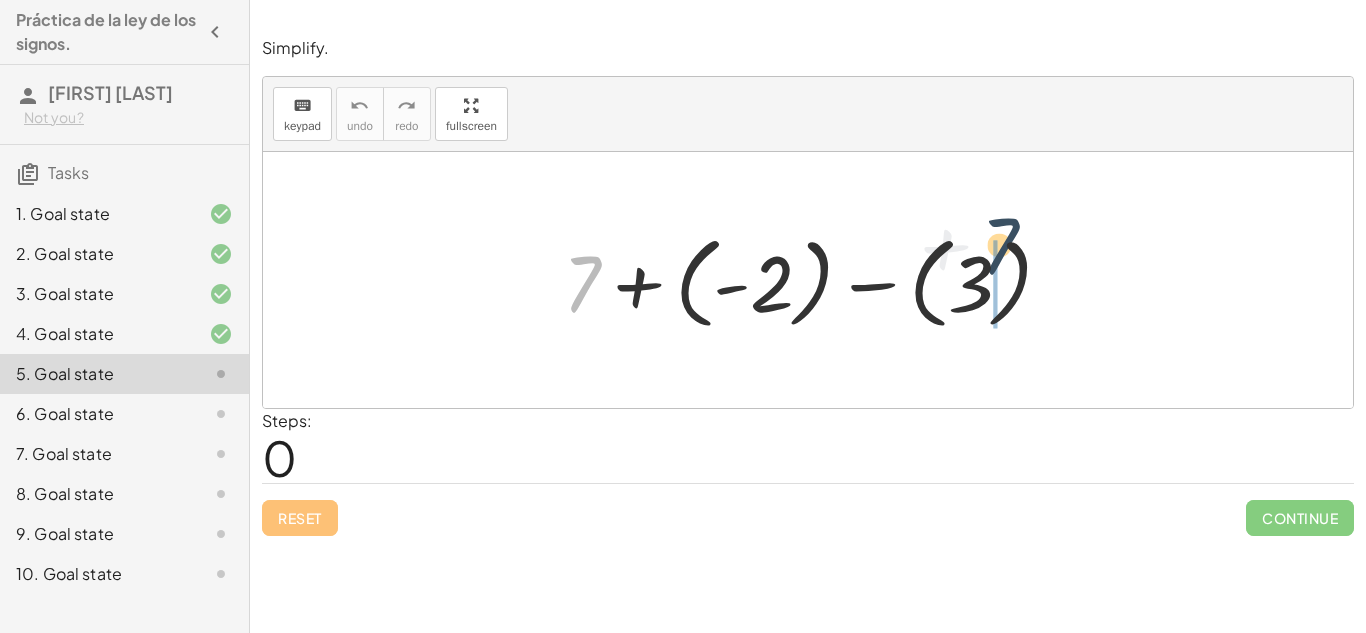 drag, startPoint x: 576, startPoint y: 276, endPoint x: 1119, endPoint y: 350, distance: 548.01917 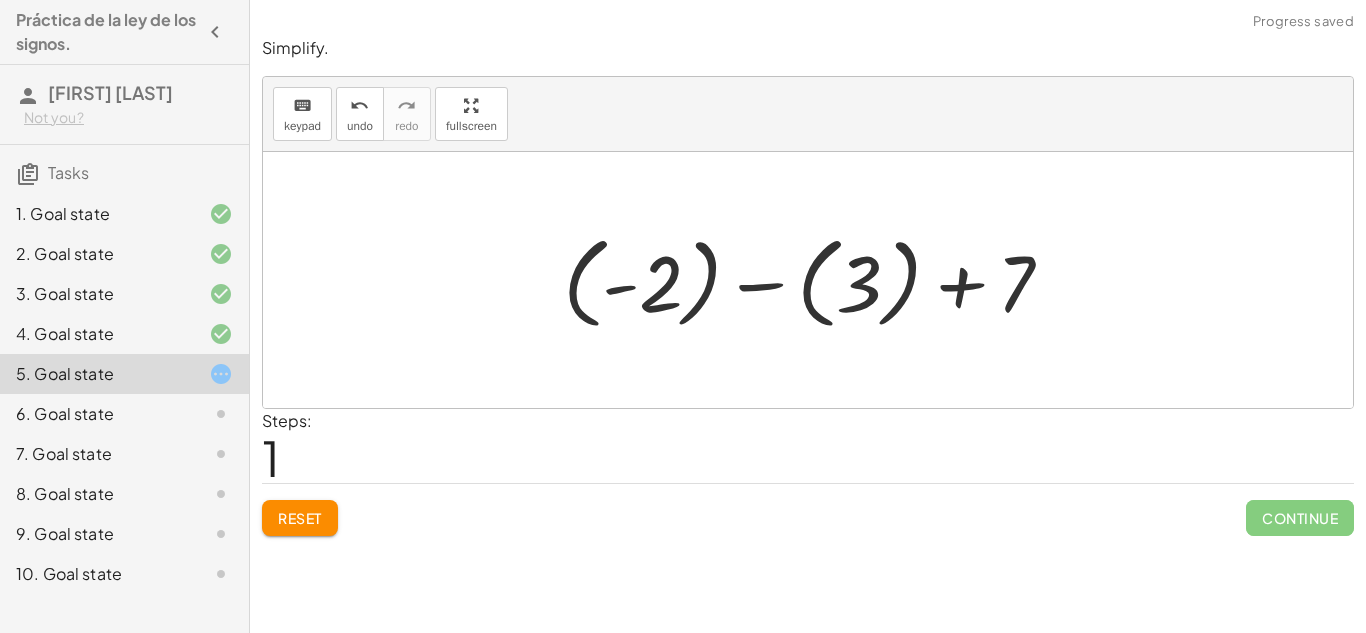 click at bounding box center [816, 280] 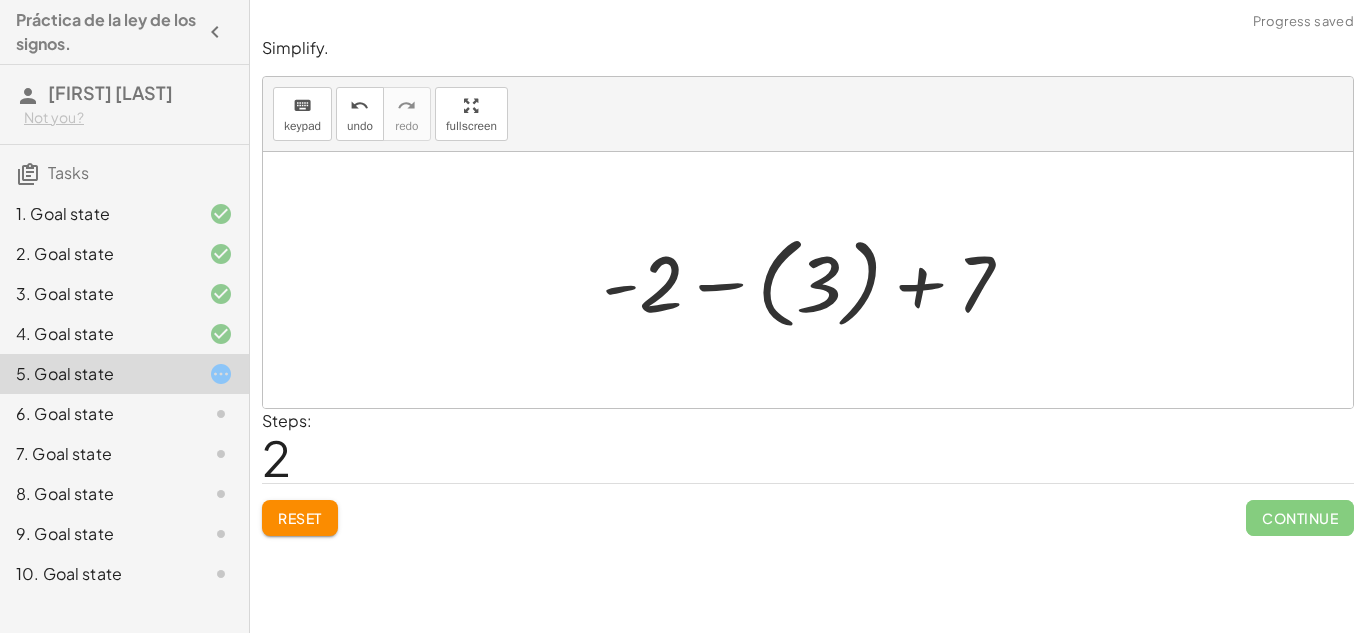 click at bounding box center [815, 280] 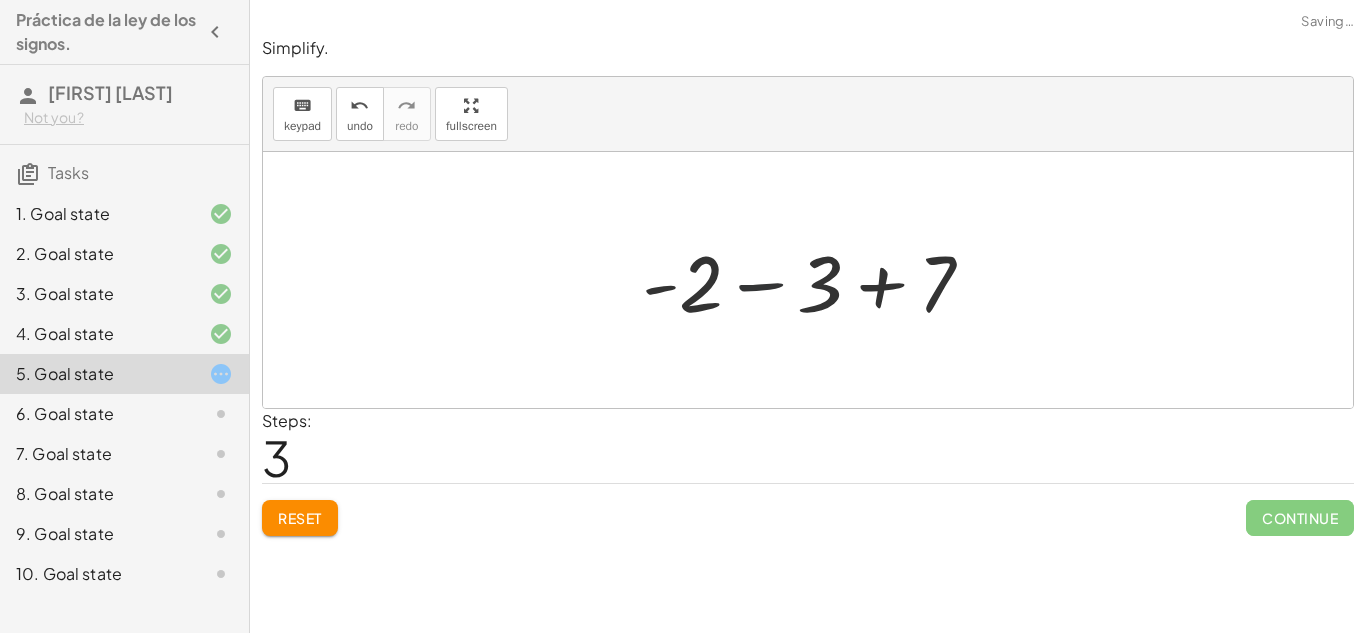 click at bounding box center [816, 280] 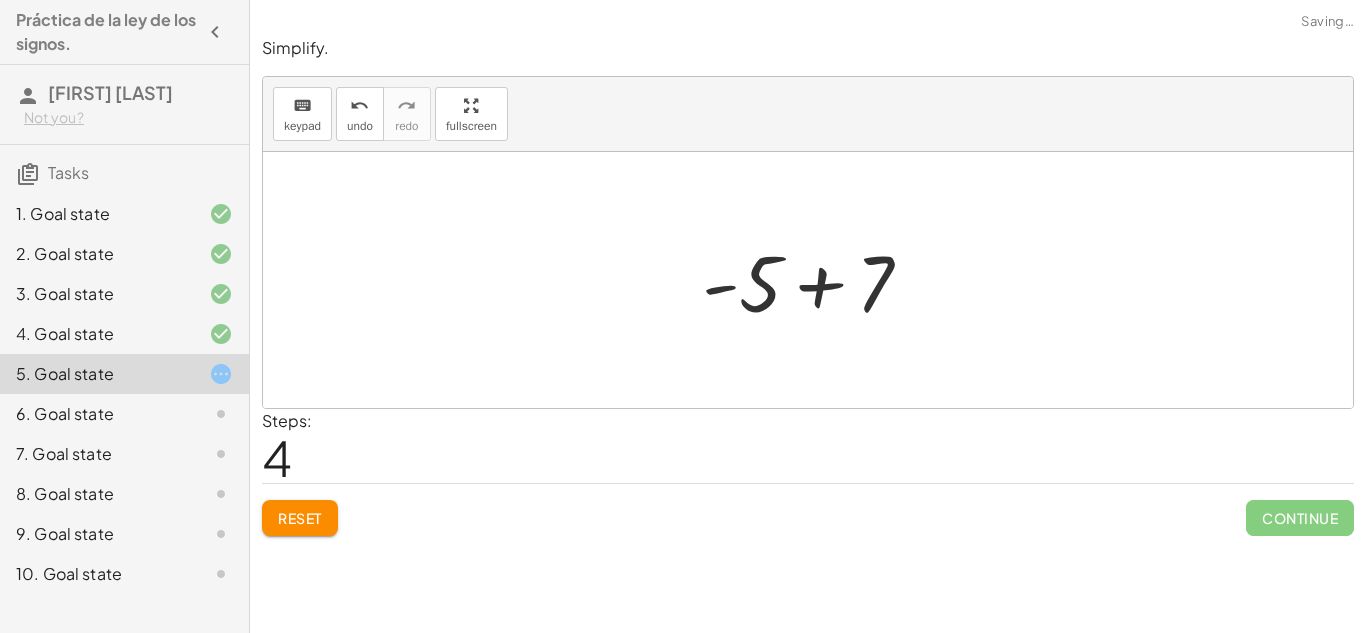 click at bounding box center [815, 280] 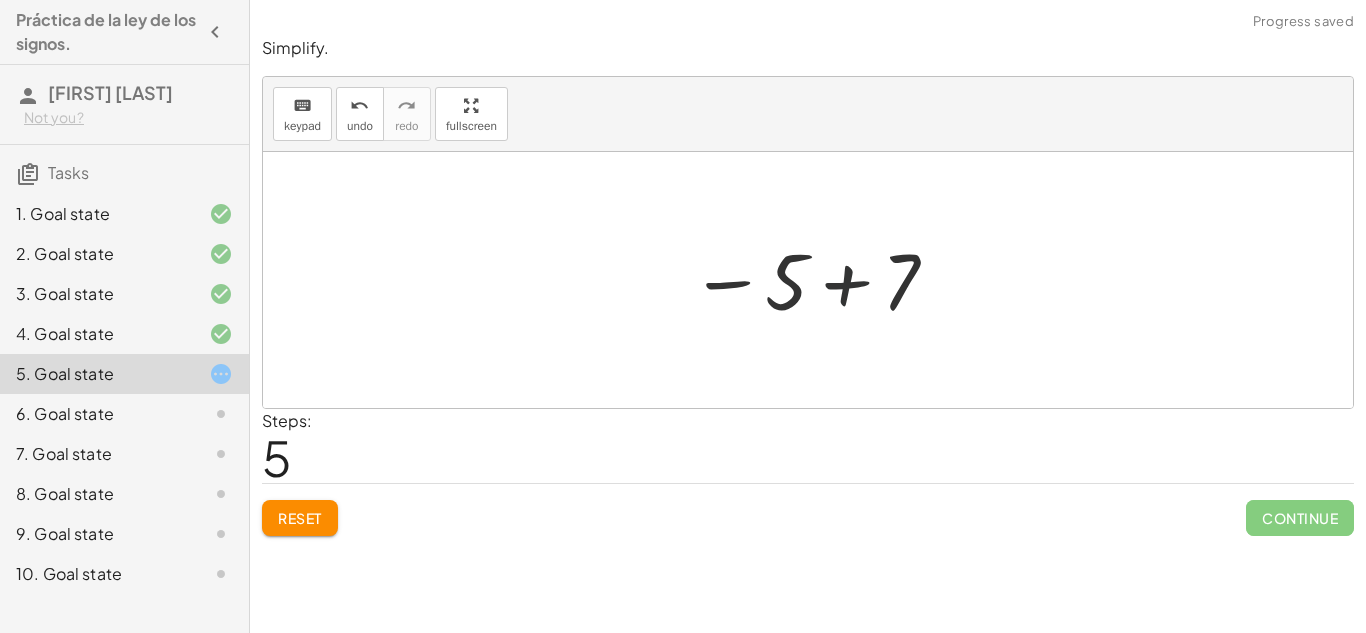 click at bounding box center [815, 280] 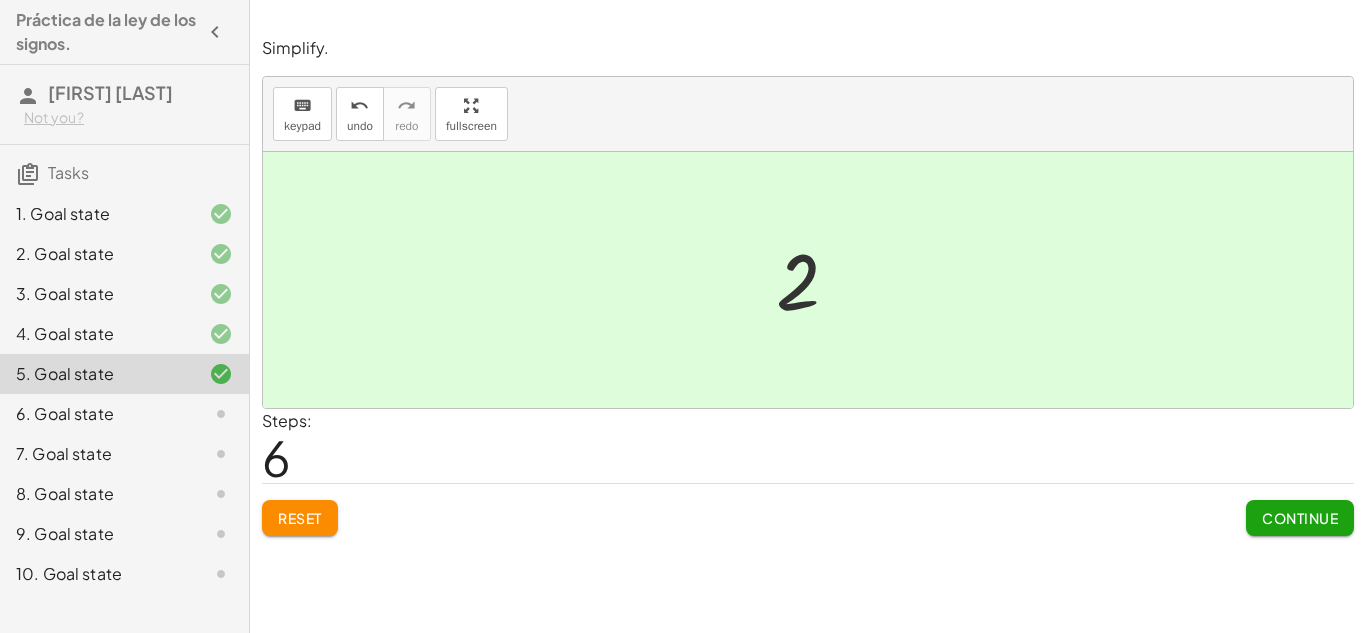 click on "Continue" at bounding box center (1300, 518) 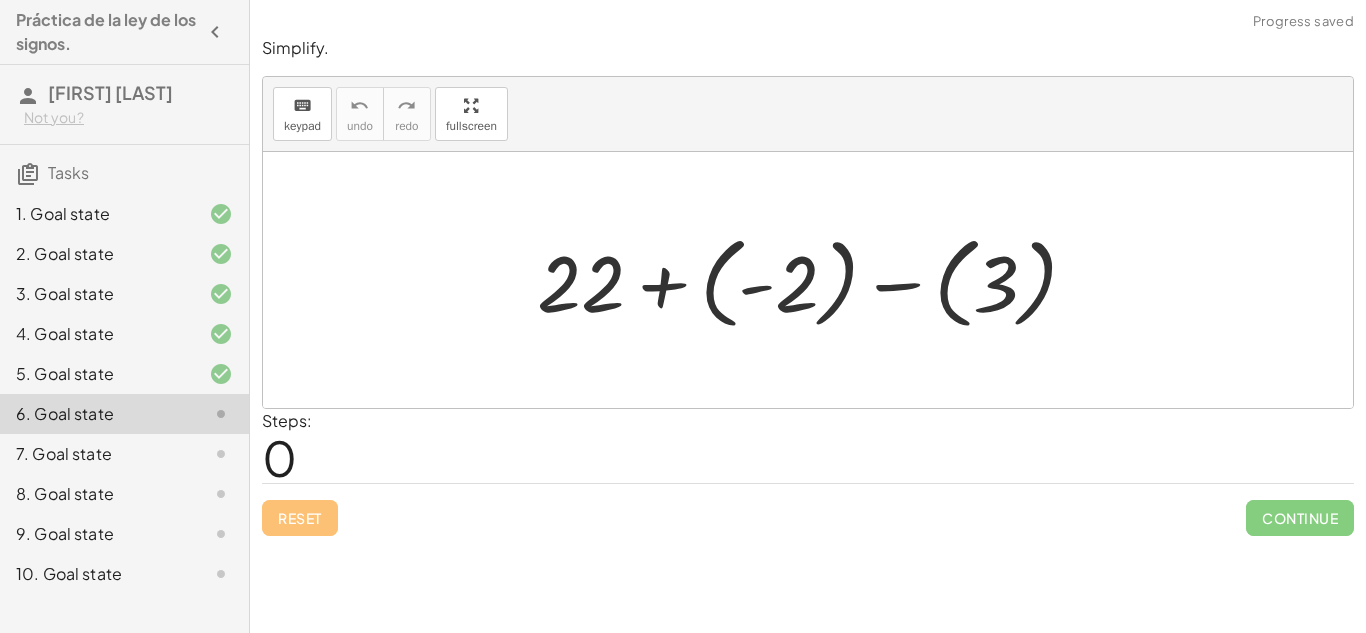 click at bounding box center (815, 280) 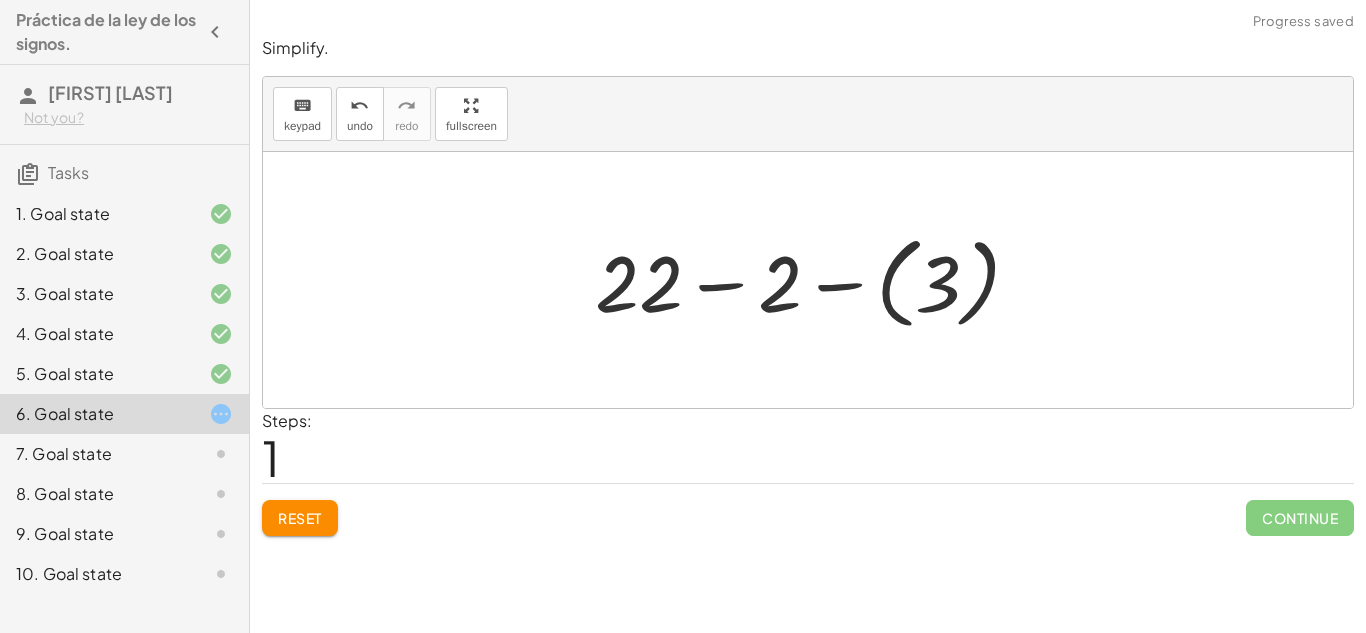 click at bounding box center (815, 280) 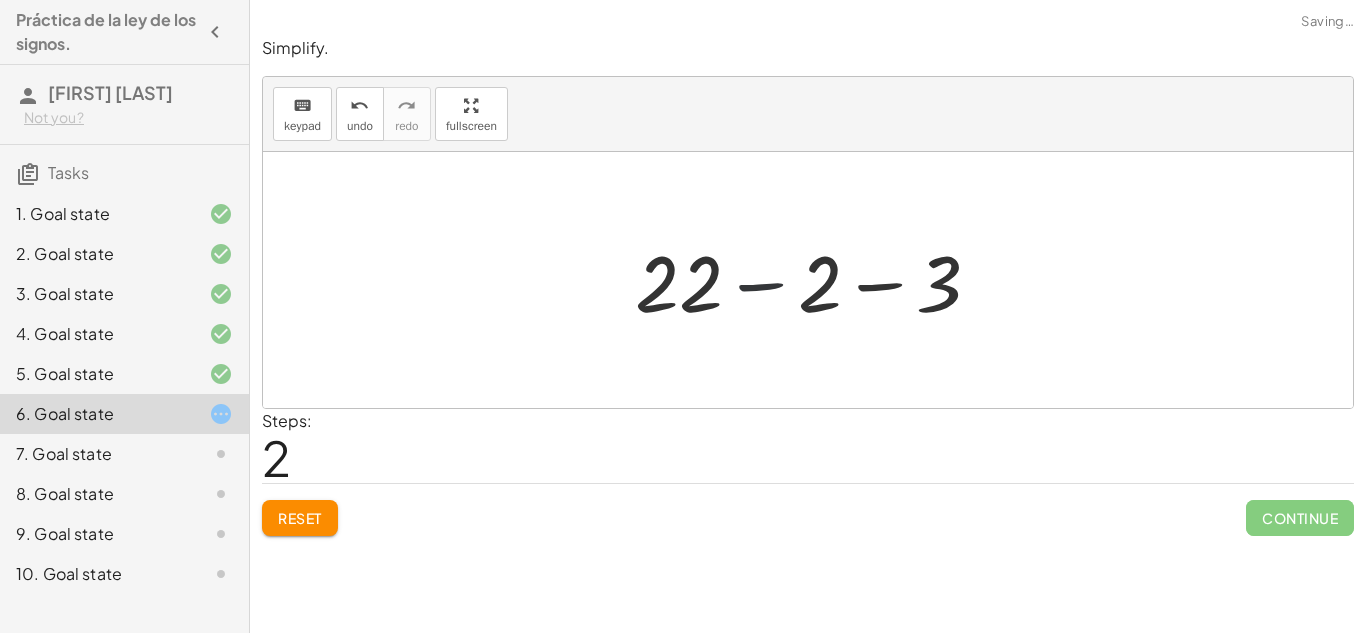 click at bounding box center (816, 280) 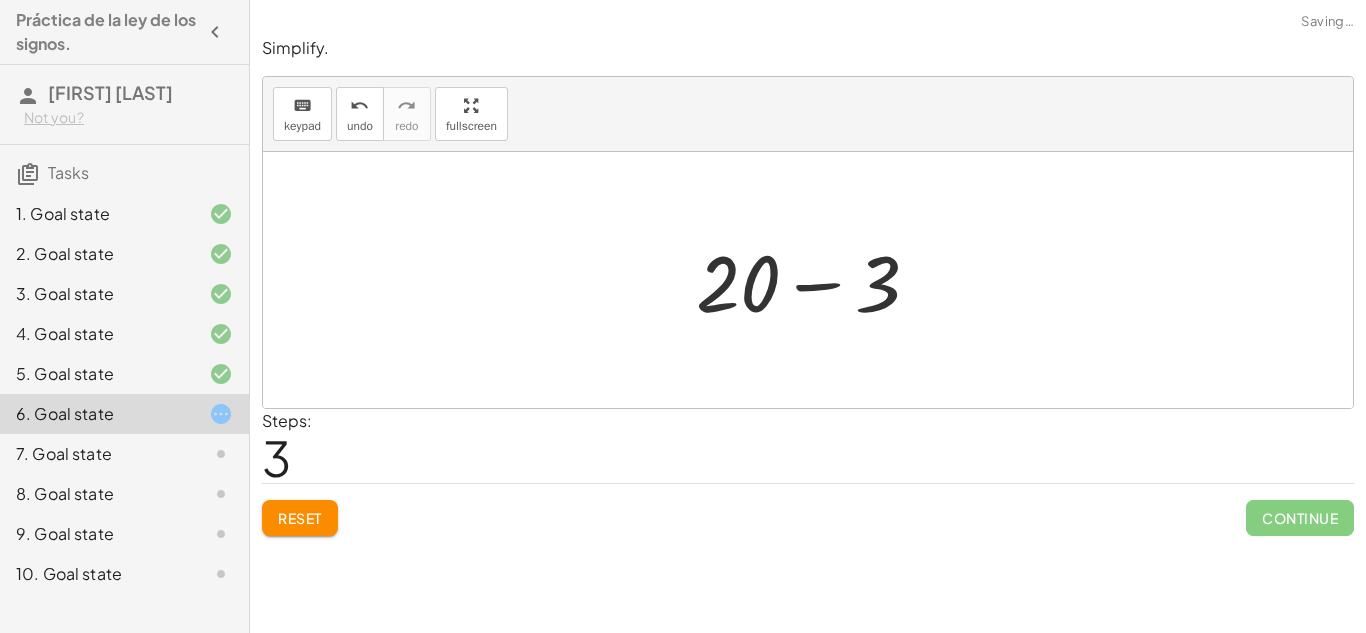 click at bounding box center [815, 280] 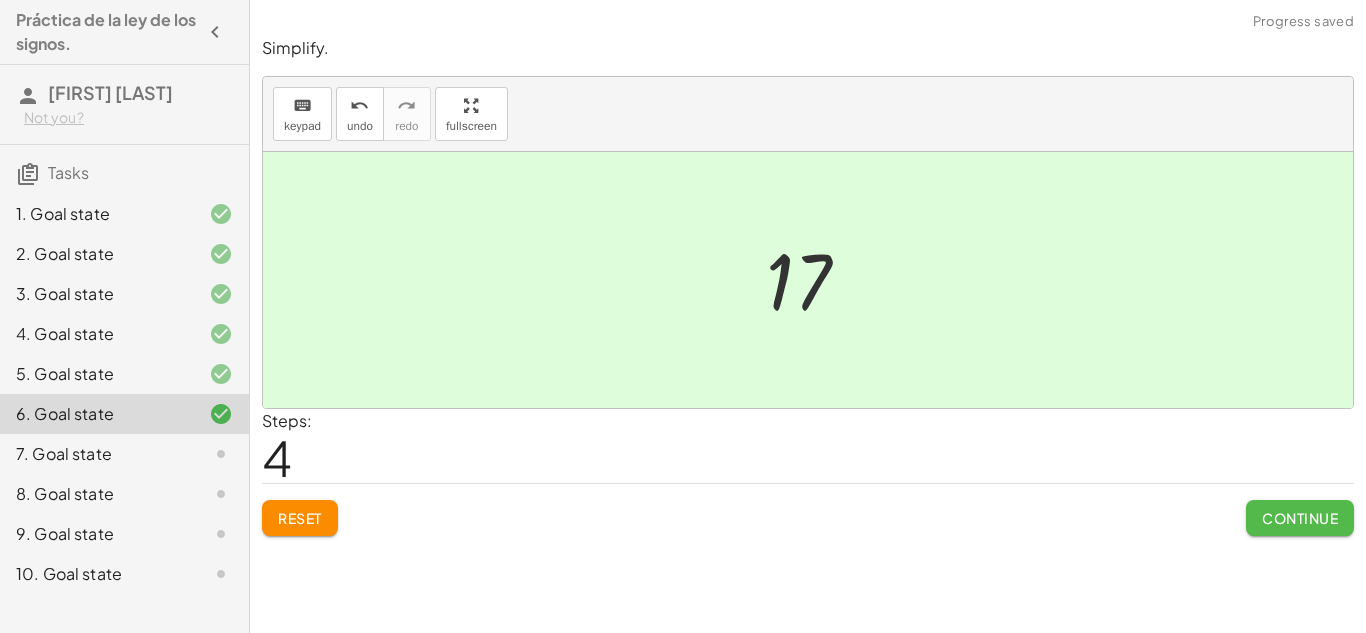 click on "Continue" at bounding box center [1300, 518] 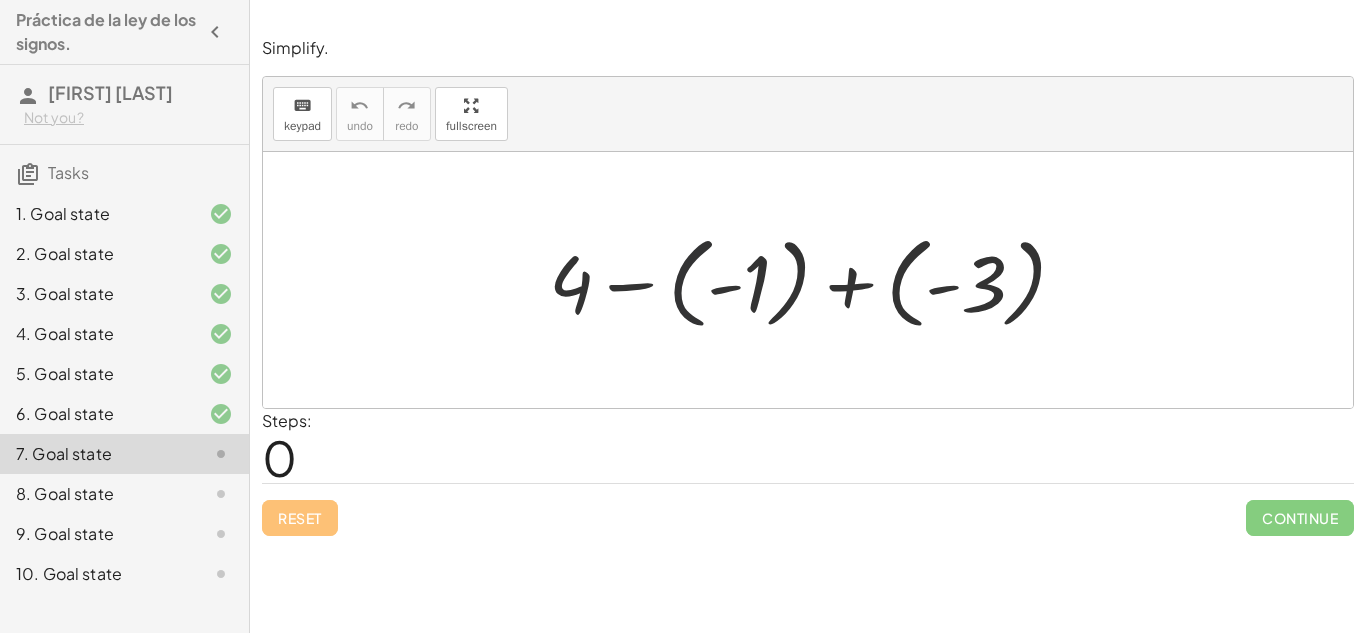 click at bounding box center (815, 280) 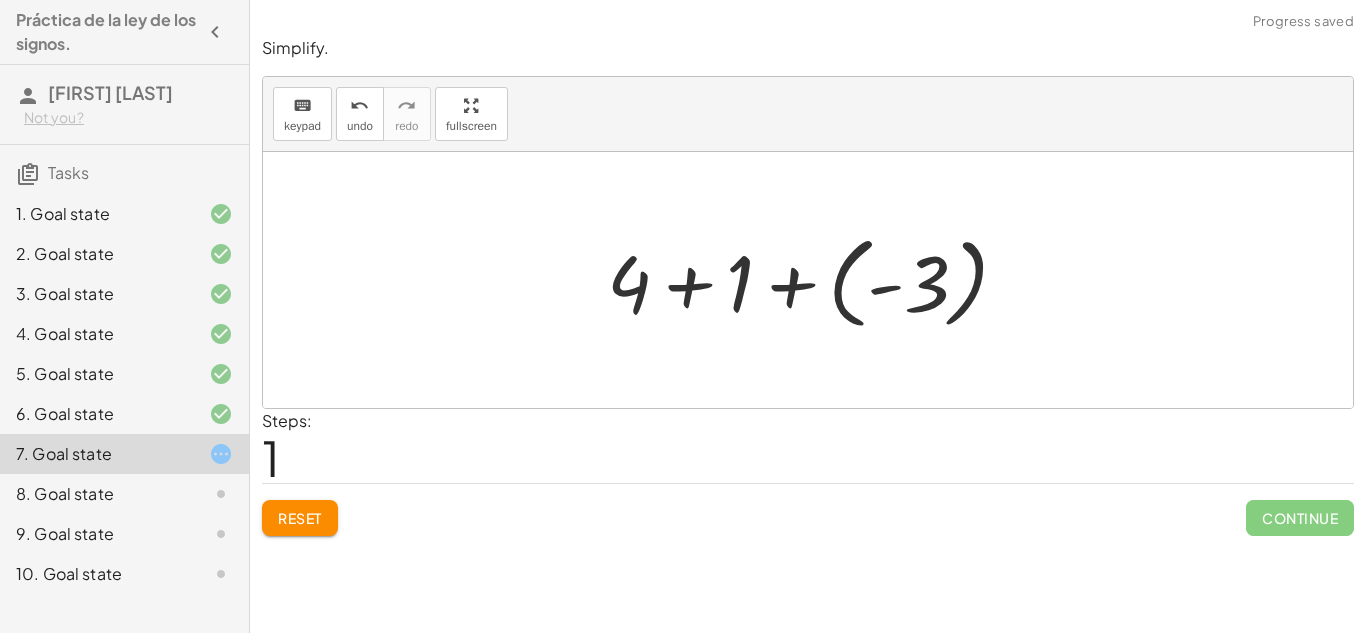 click at bounding box center [816, 280] 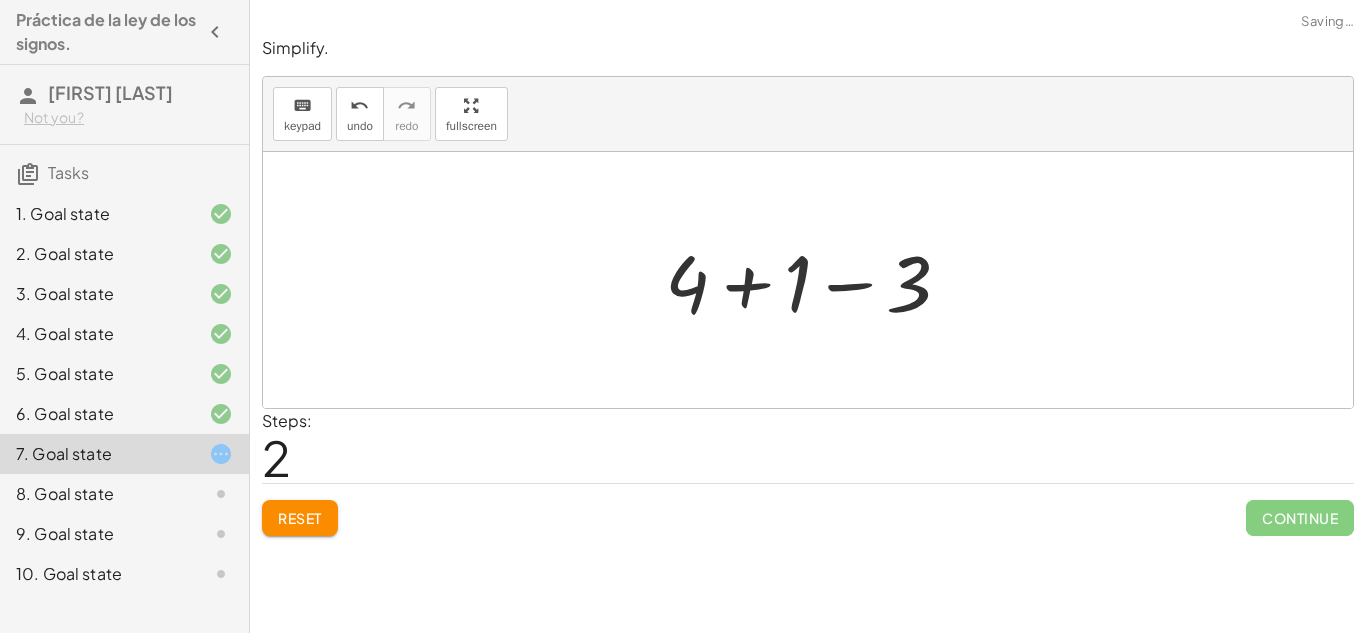 click at bounding box center (816, 280) 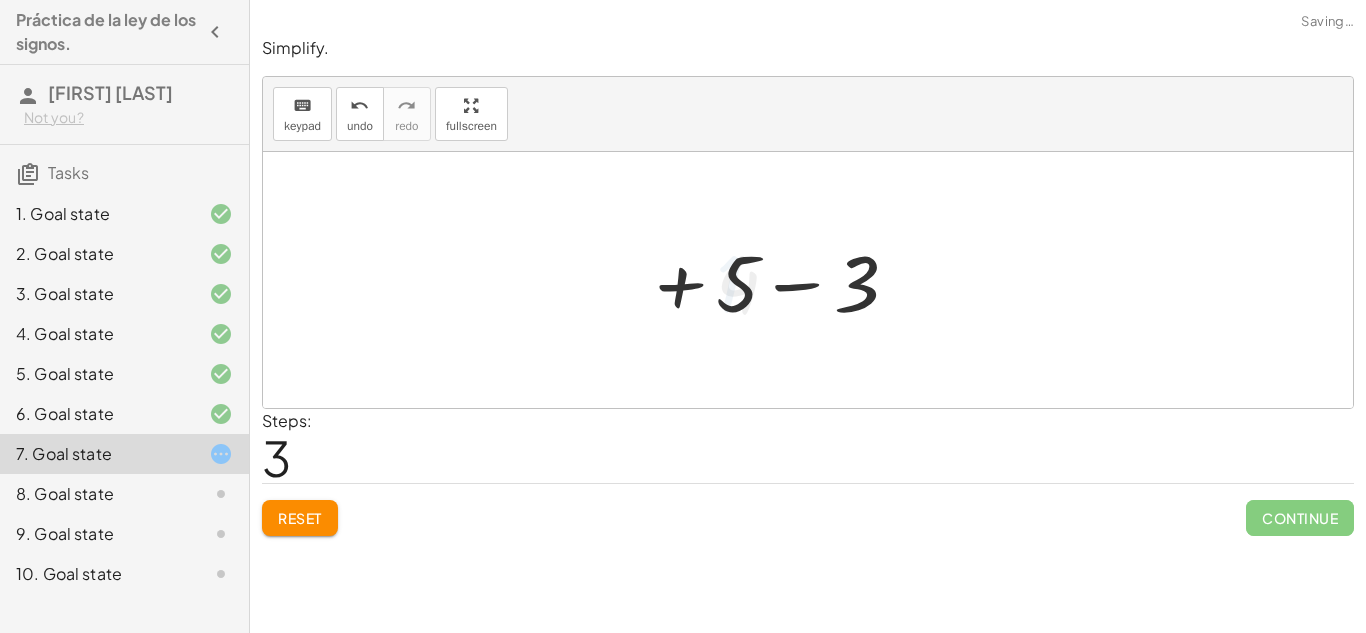 click at bounding box center [815, 280] 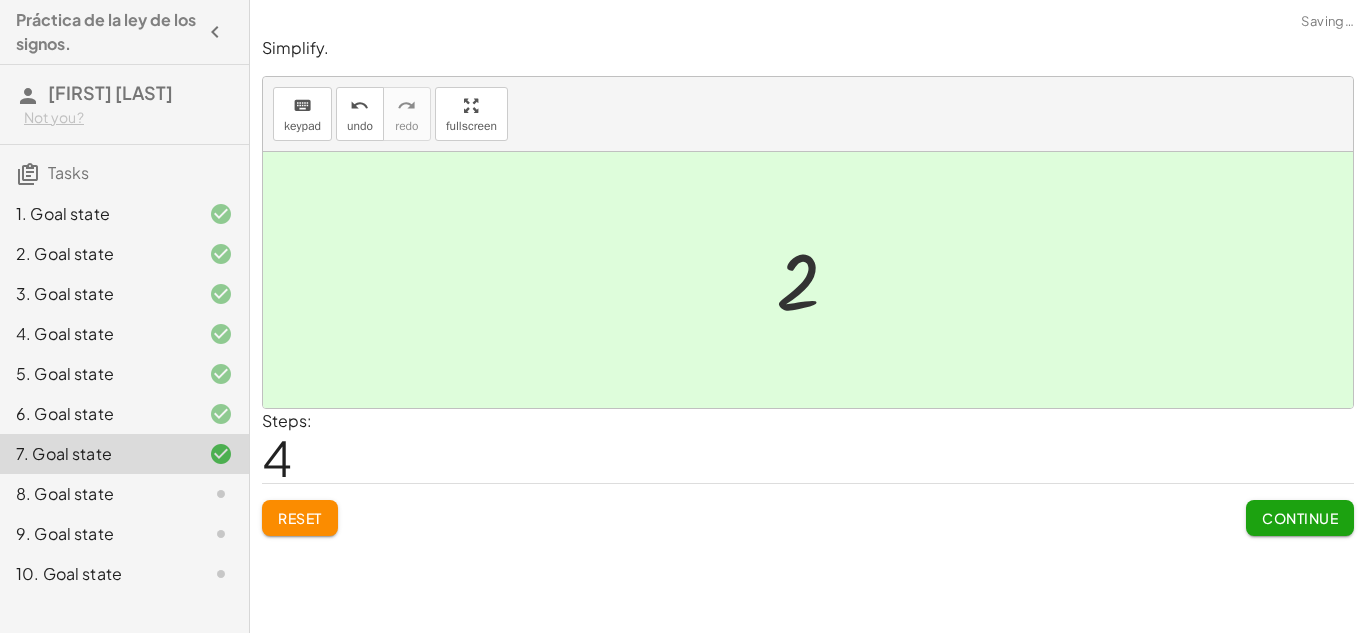 click on "Continue" at bounding box center [1300, 510] 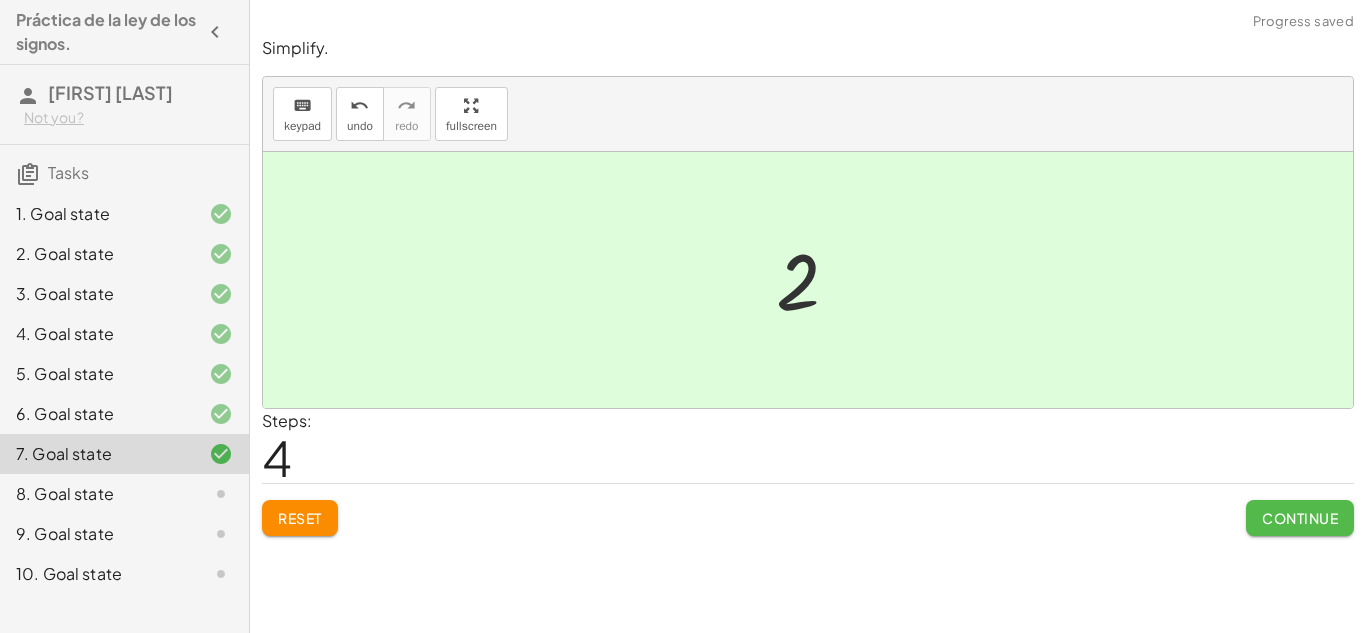 click on "Continue" 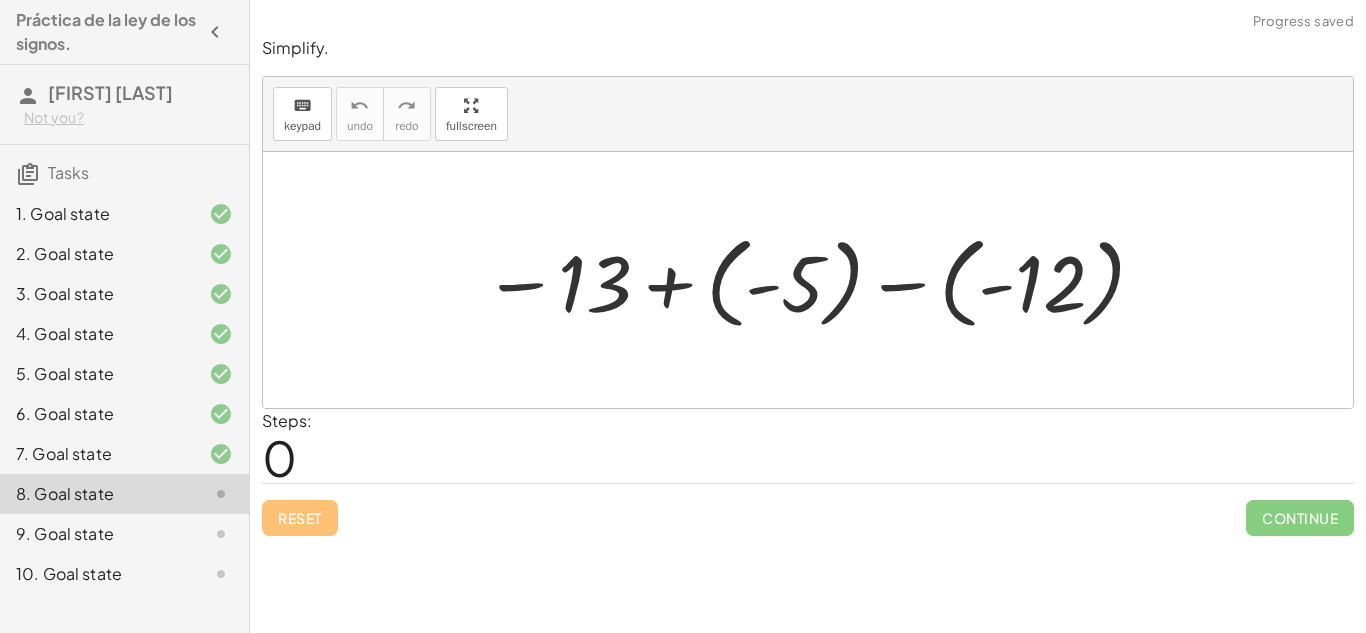 click at bounding box center [815, 280] 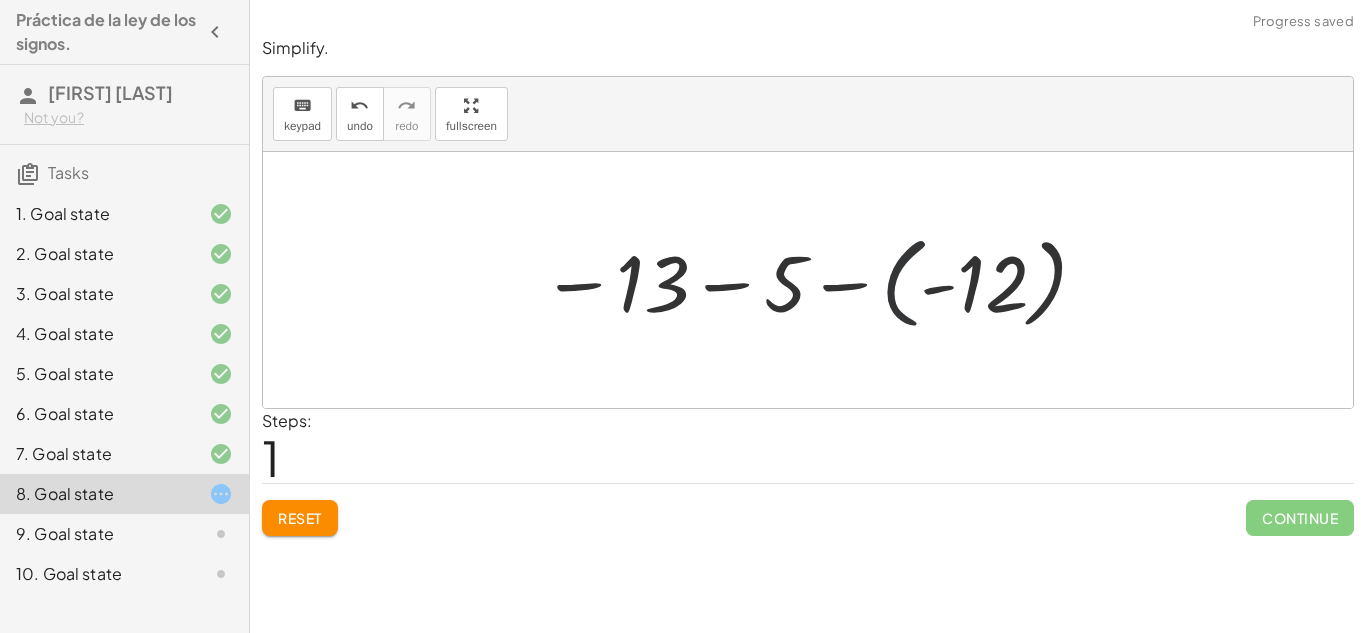 click at bounding box center [815, 280] 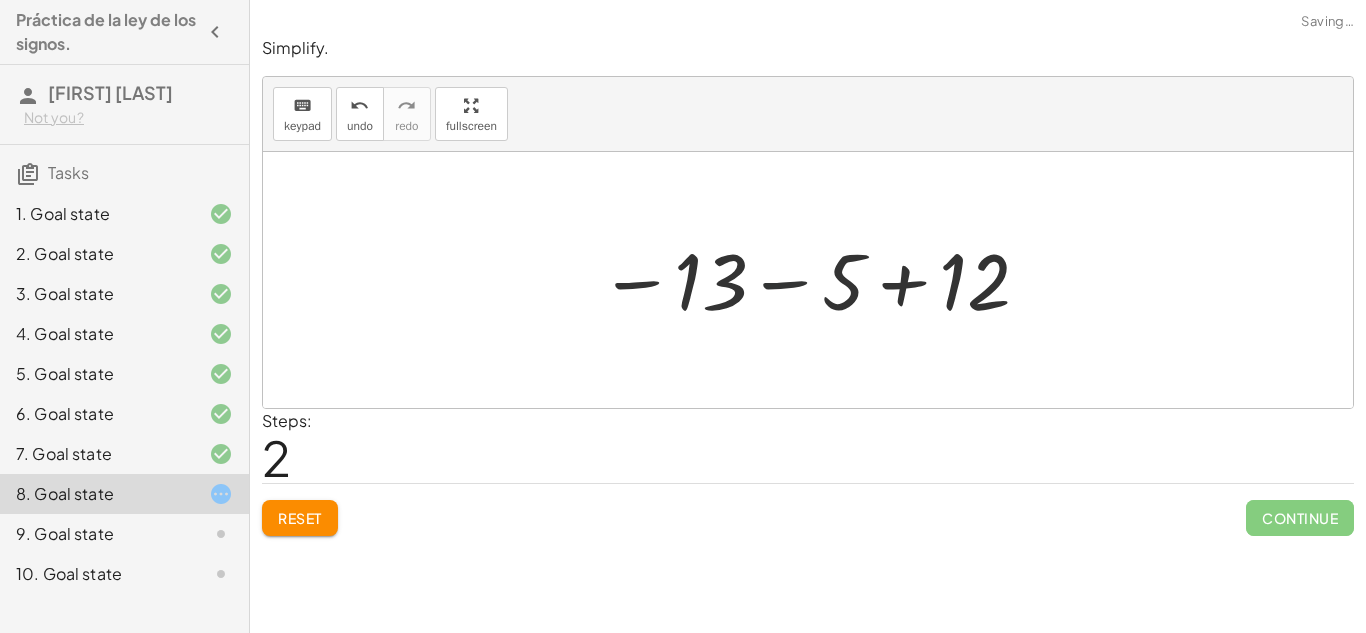 click at bounding box center (816, 280) 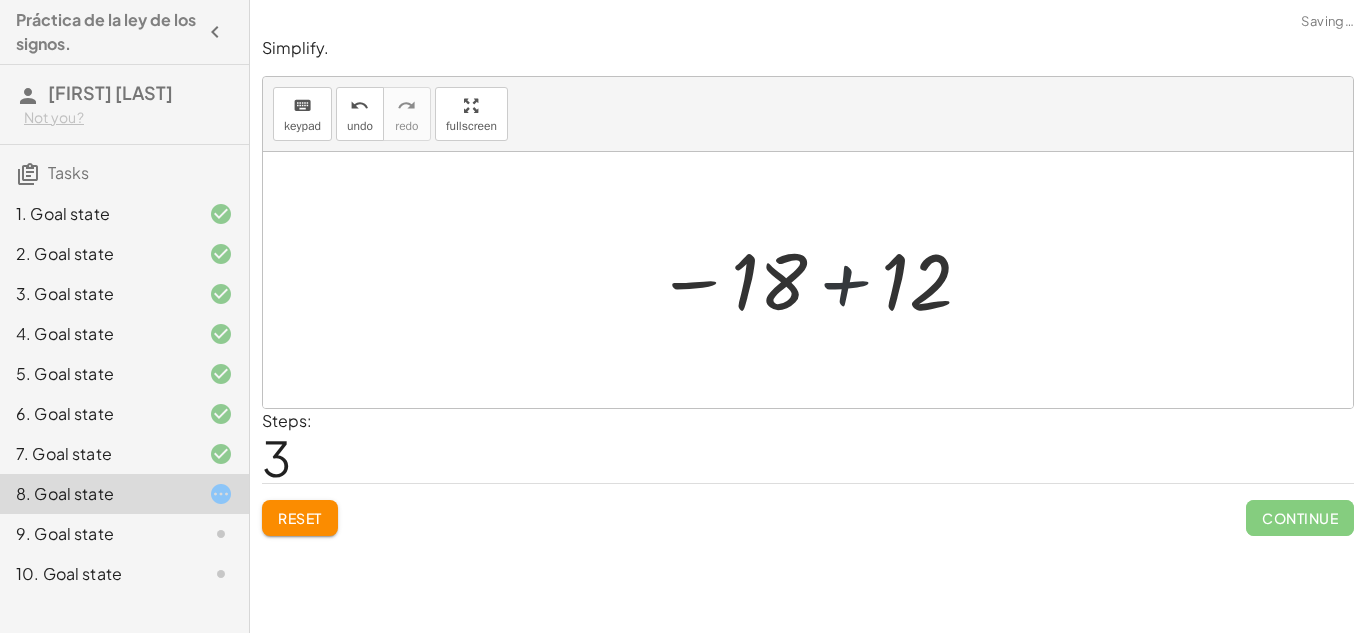 click at bounding box center [815, 280] 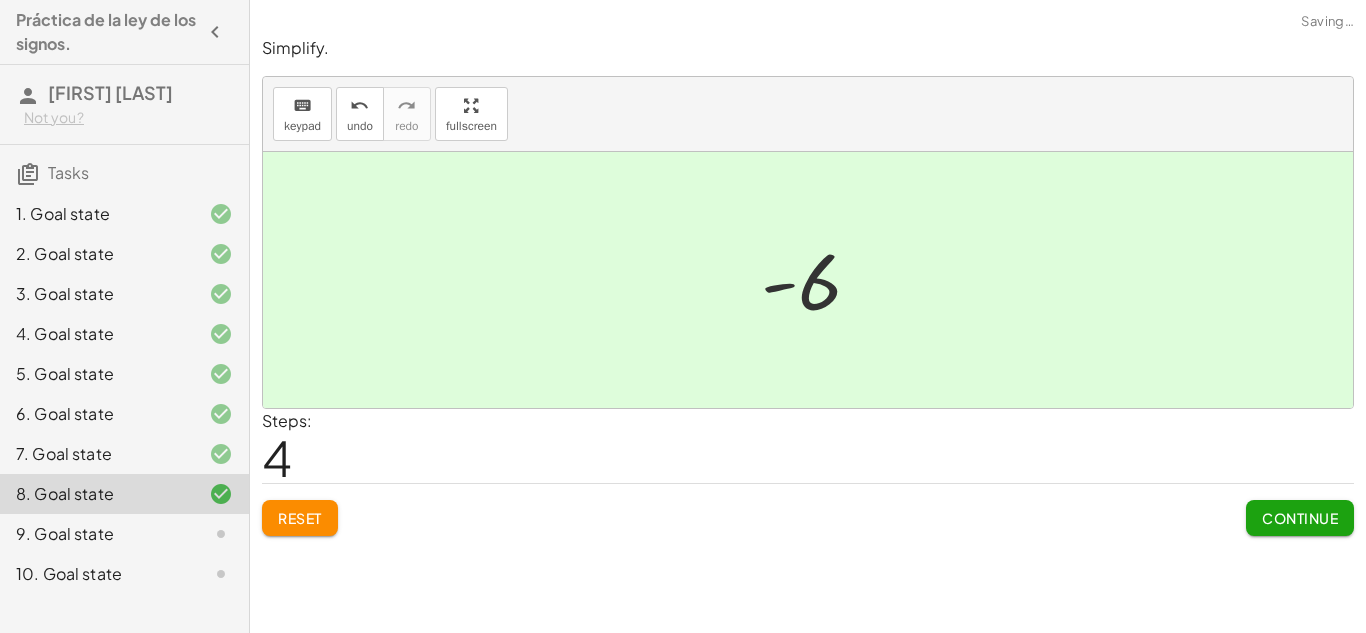 click at bounding box center (819, 280) 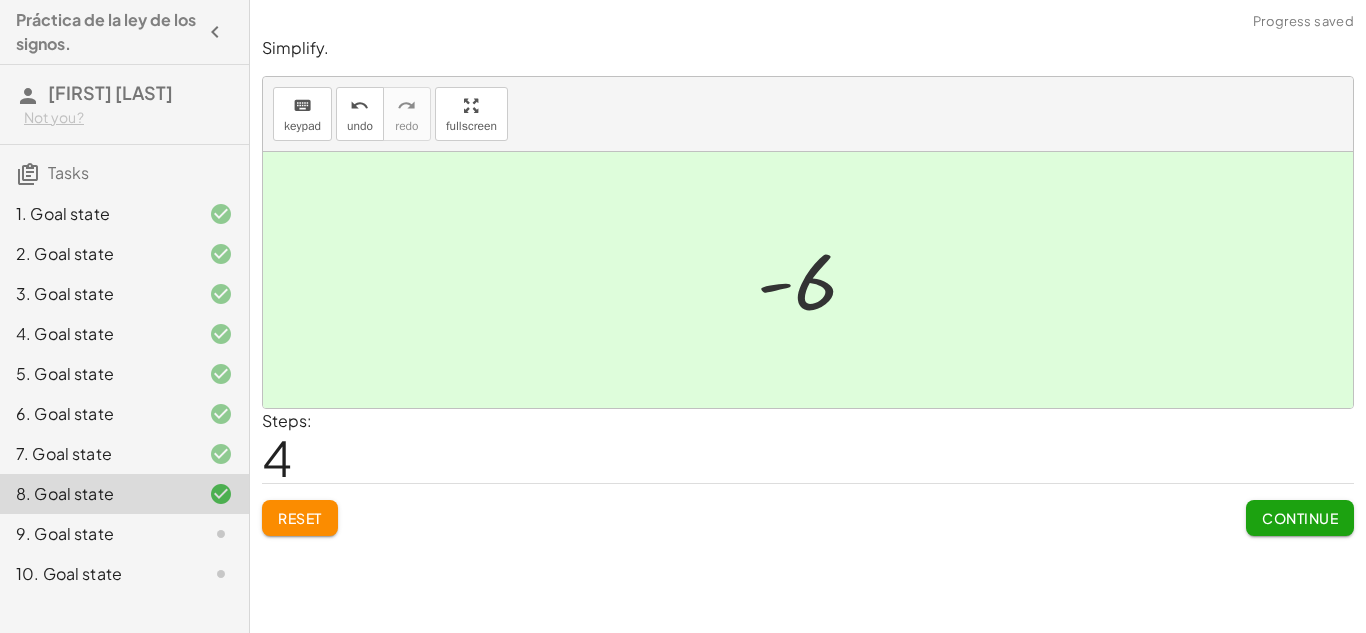 click at bounding box center [815, 280] 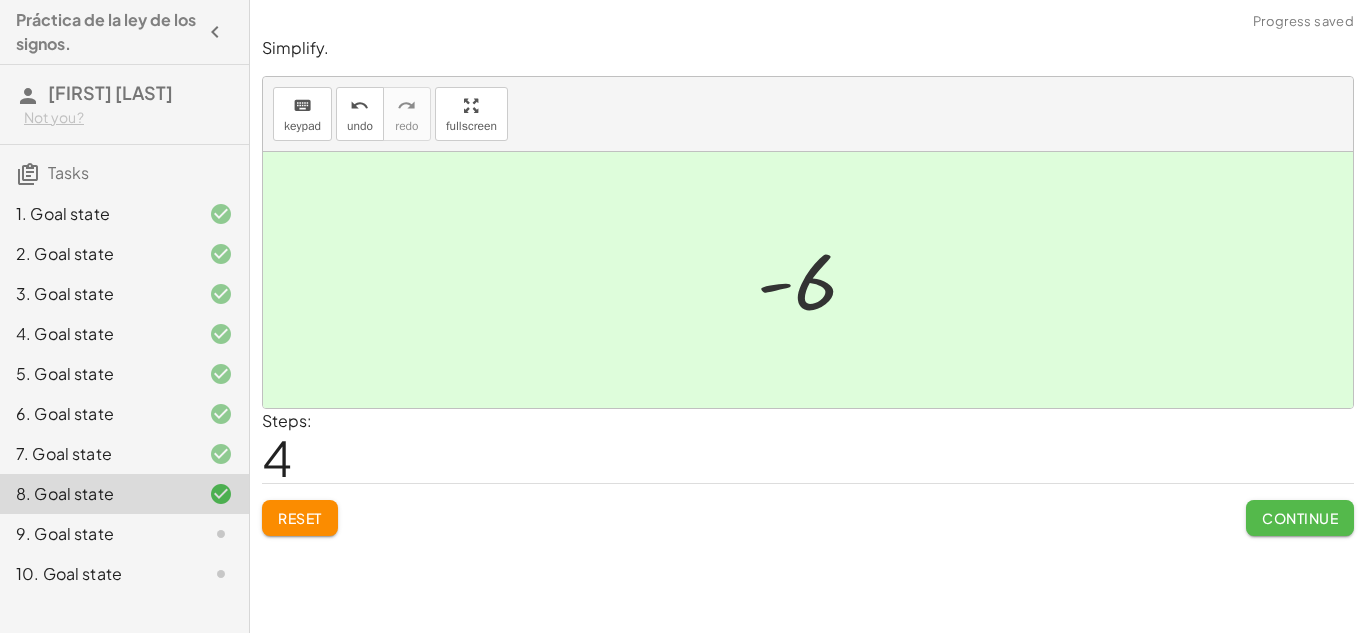 click on "Continue" at bounding box center (1300, 518) 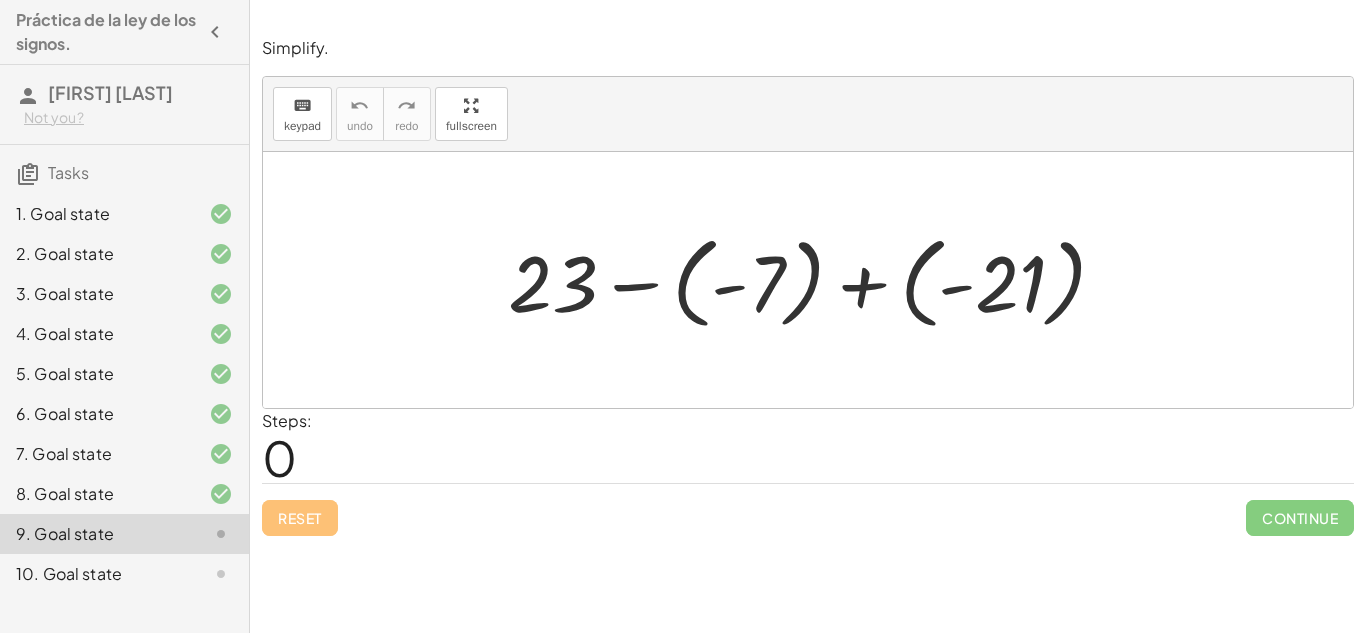 click at bounding box center (815, 280) 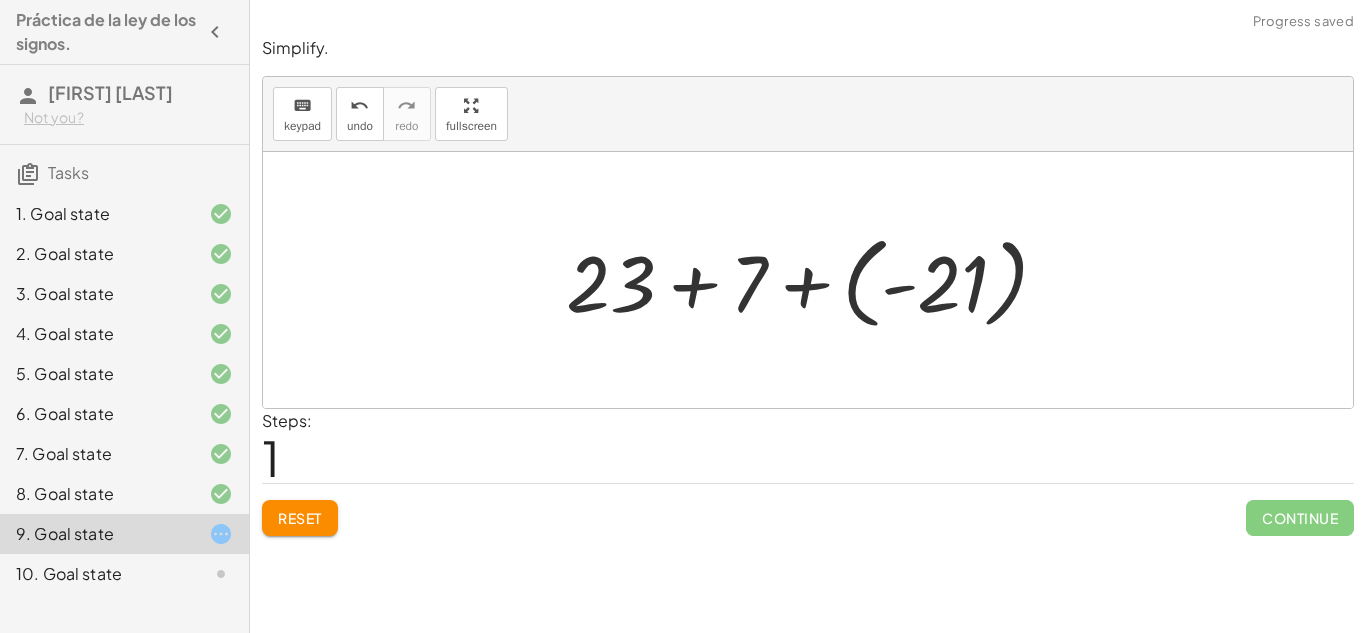 click at bounding box center [815, 280] 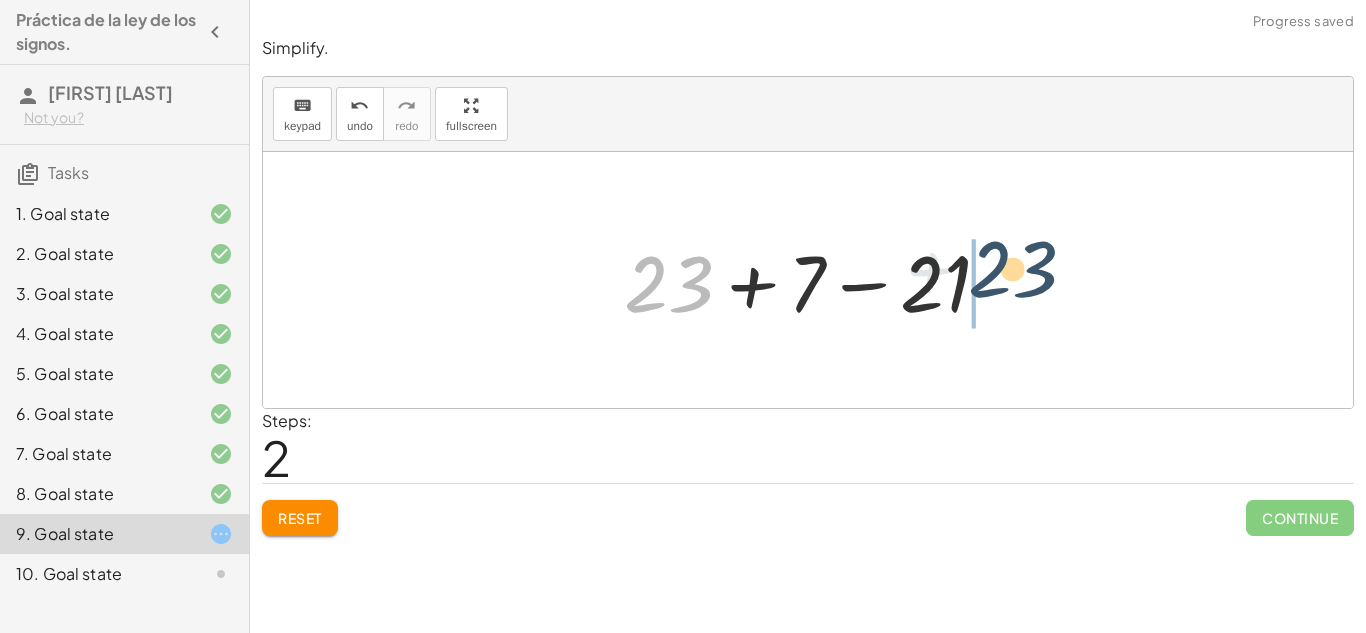 drag, startPoint x: 710, startPoint y: 281, endPoint x: 1060, endPoint y: 271, distance: 350.14282 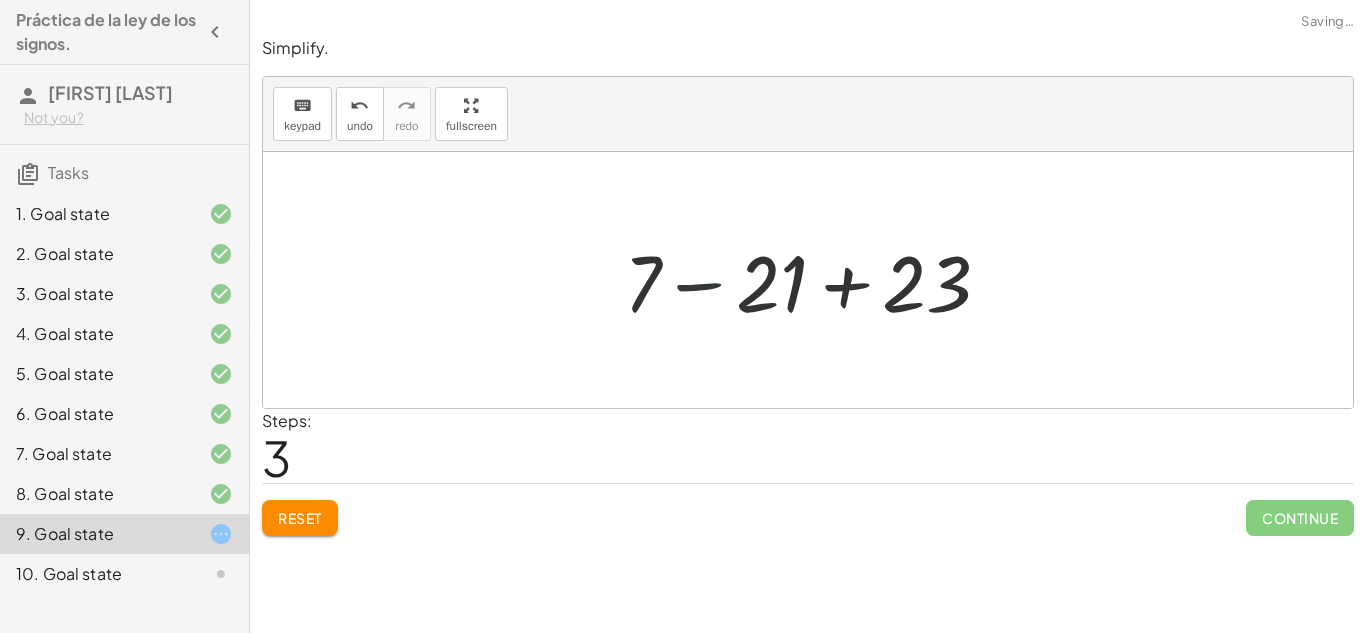 click at bounding box center [815, 280] 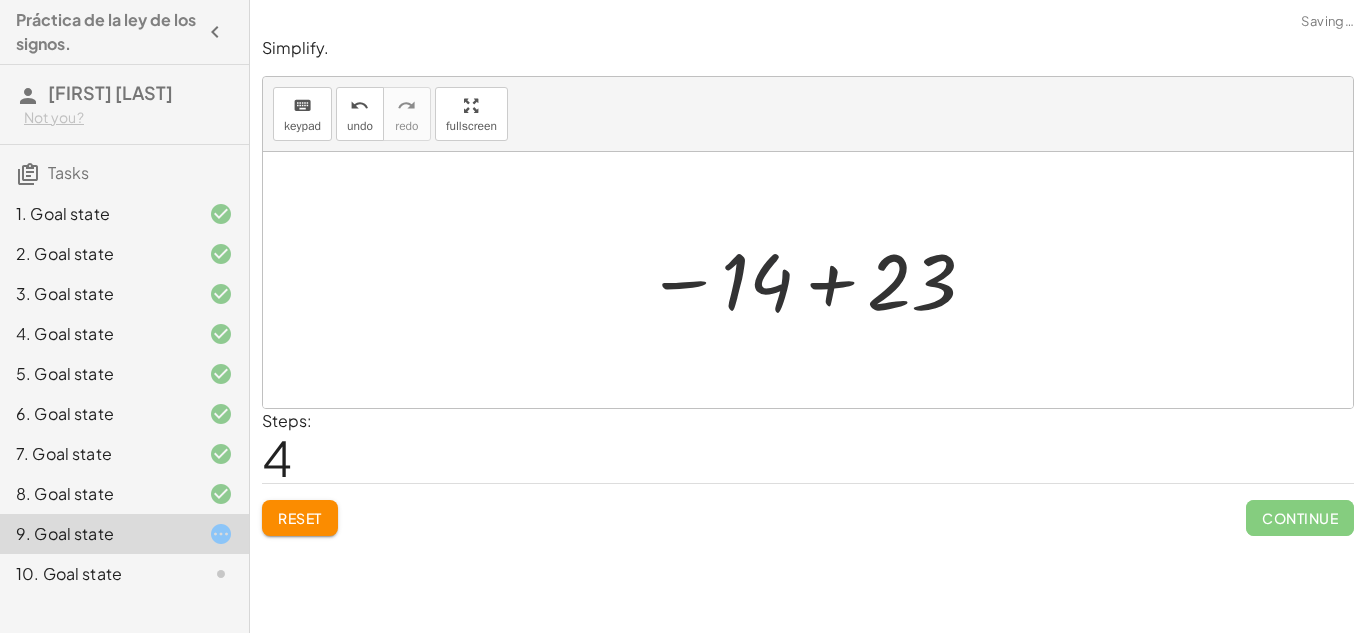 click at bounding box center [812, 280] 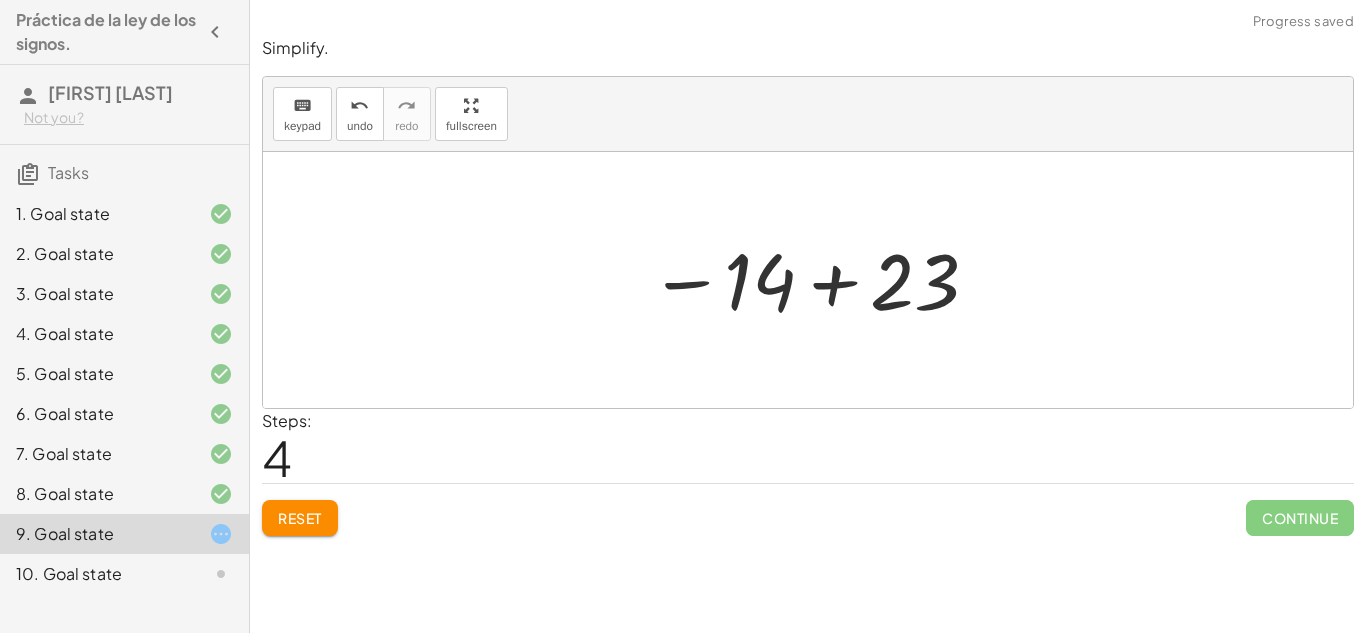 click at bounding box center [815, 280] 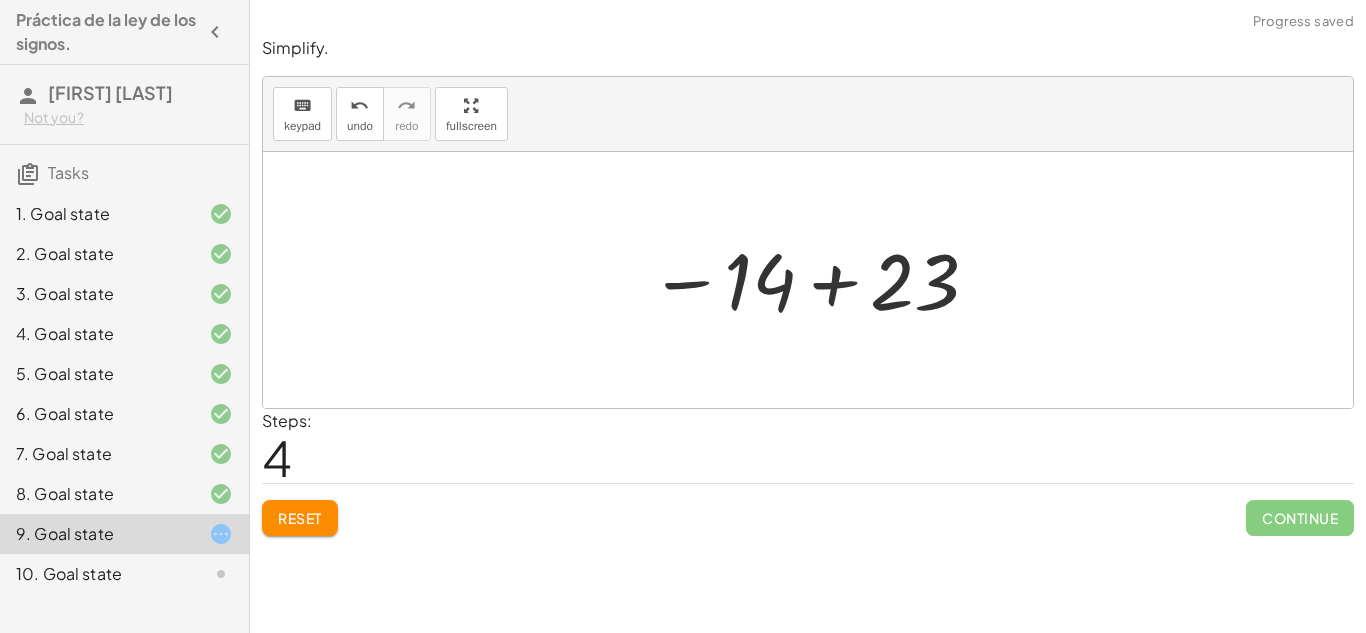 click at bounding box center [815, 280] 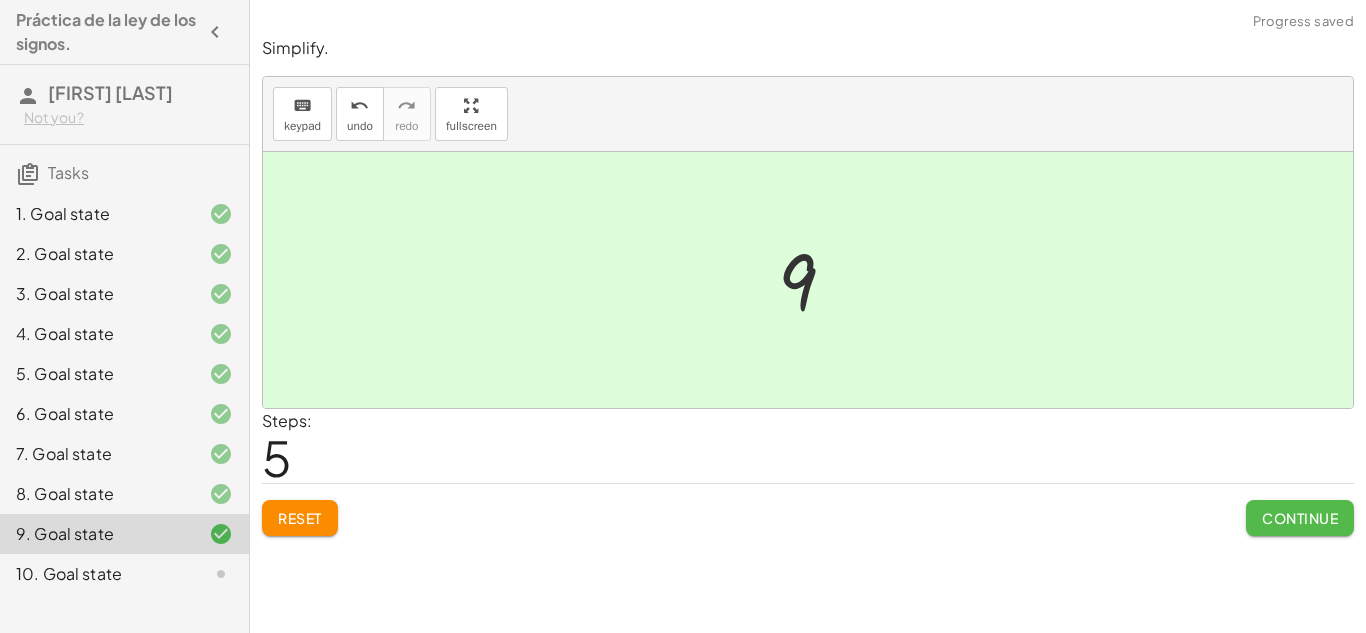 click on "Continue" at bounding box center (1300, 518) 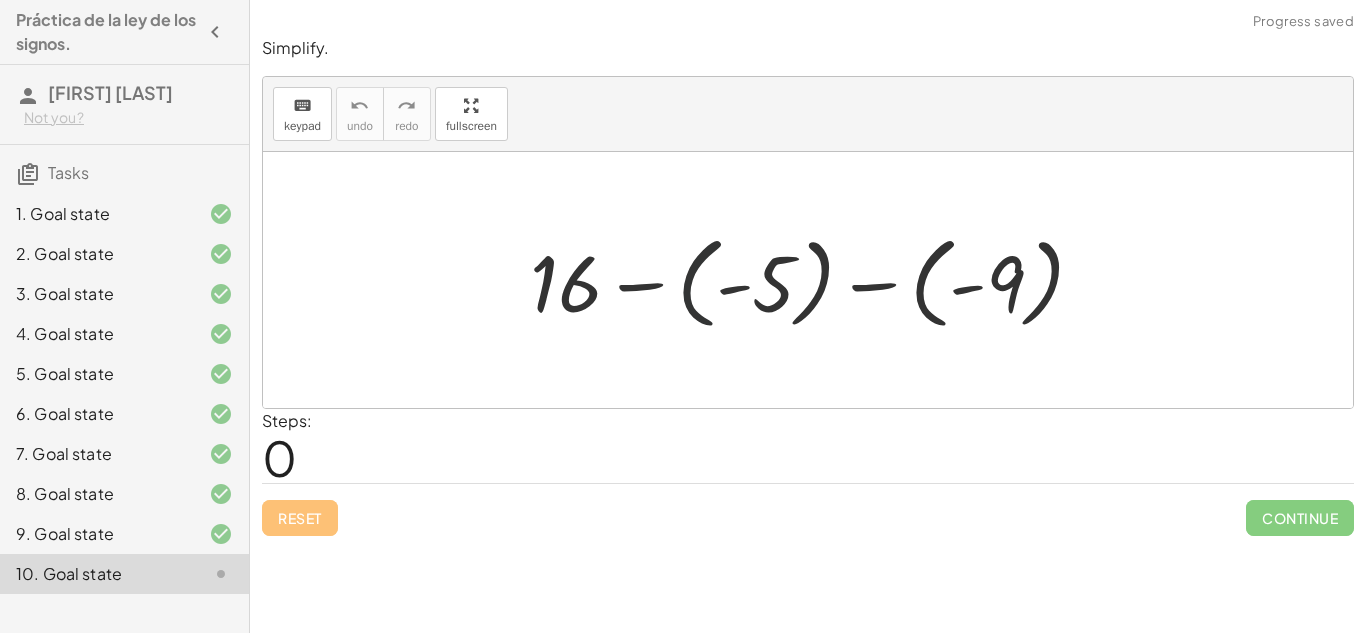click at bounding box center (815, 280) 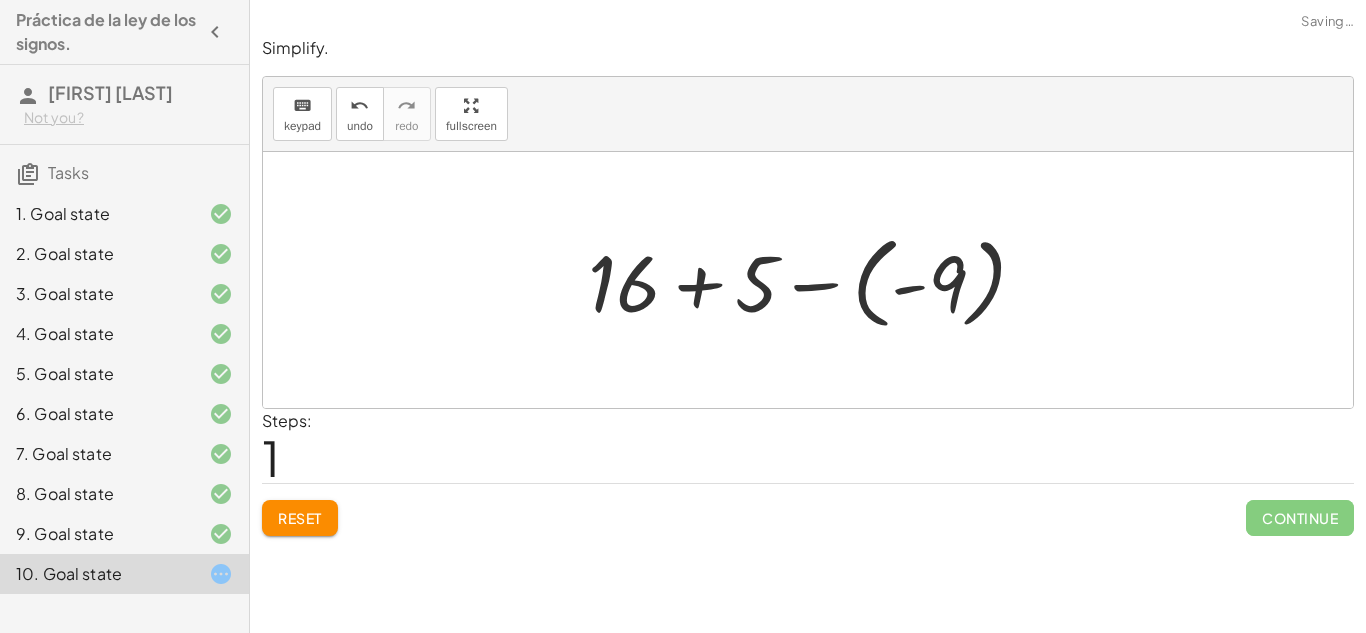 click at bounding box center (815, 280) 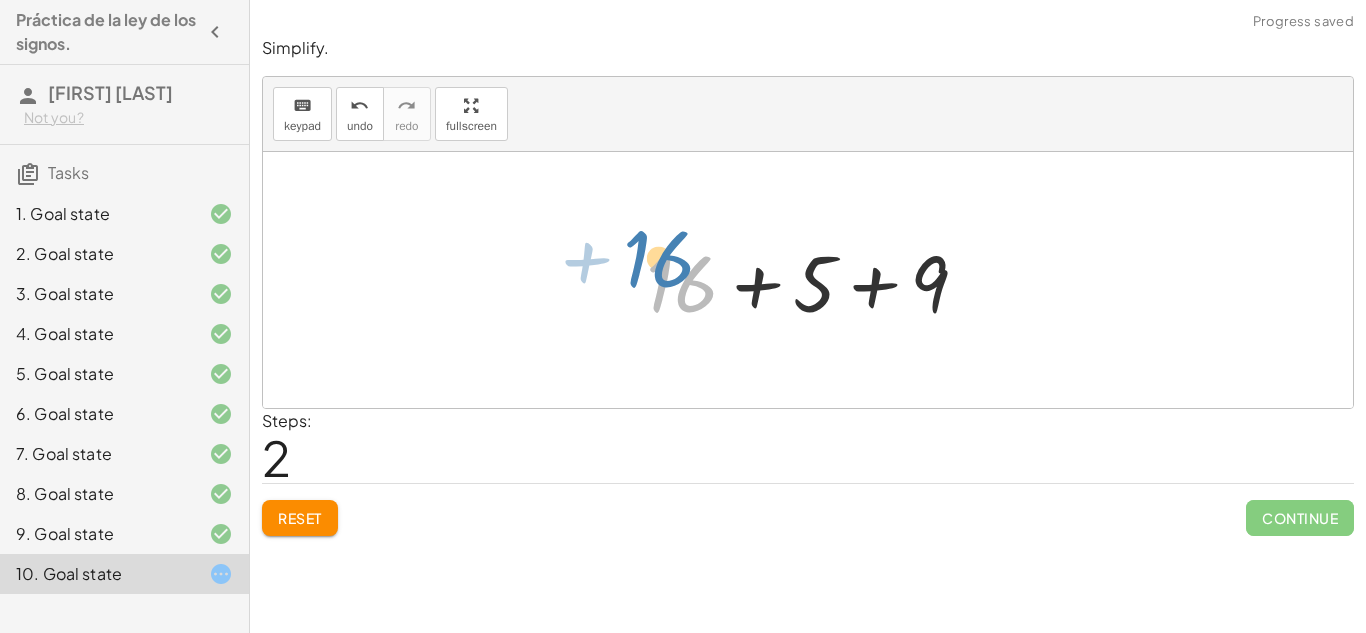drag, startPoint x: 665, startPoint y: 294, endPoint x: 623, endPoint y: 272, distance: 47.41308 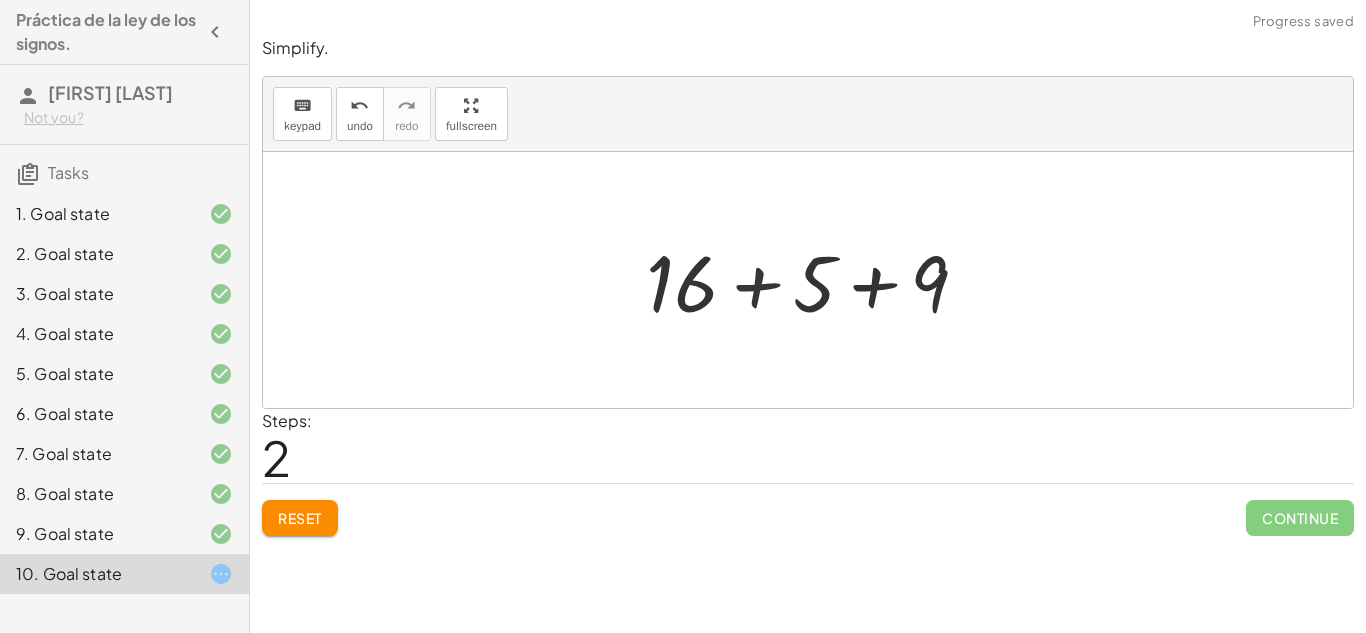 click at bounding box center (815, 280) 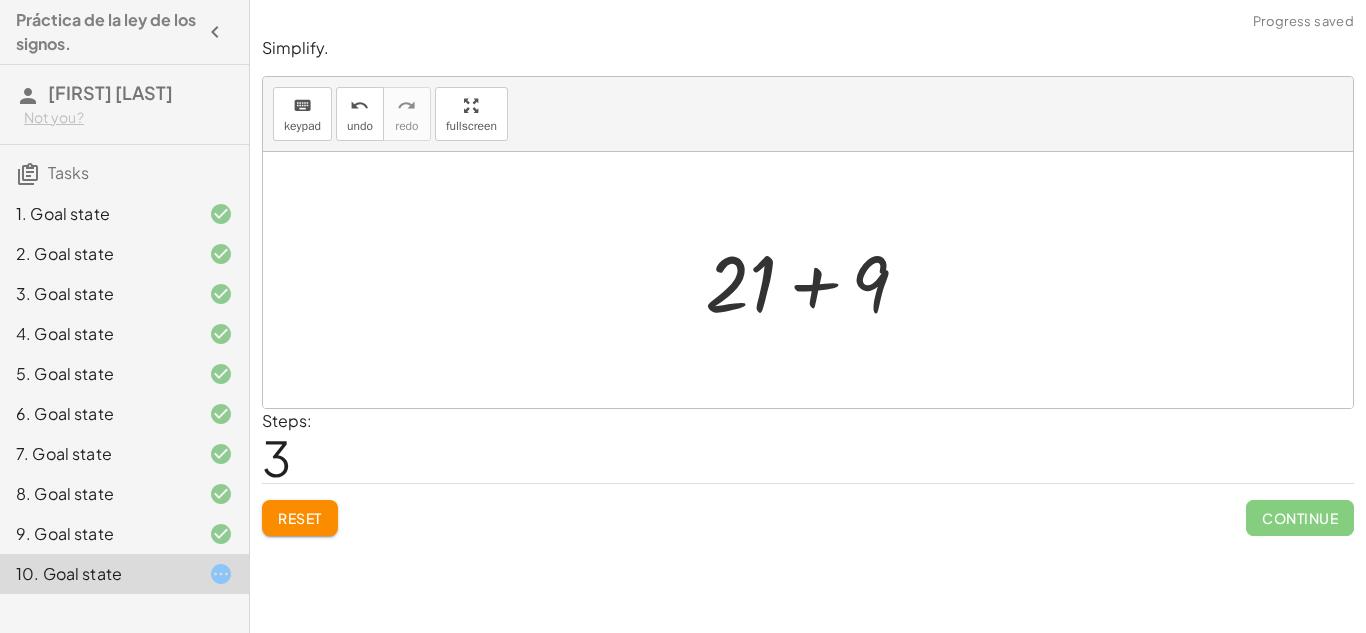 click at bounding box center [815, 280] 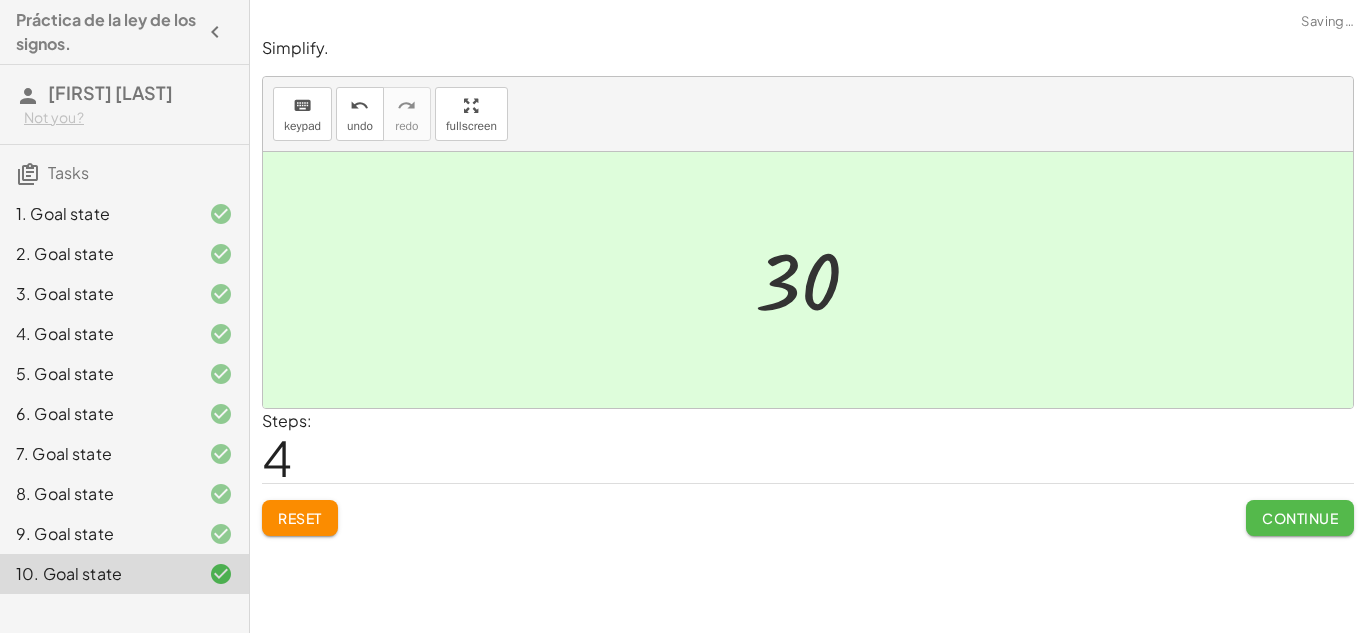 click on "Continue" 